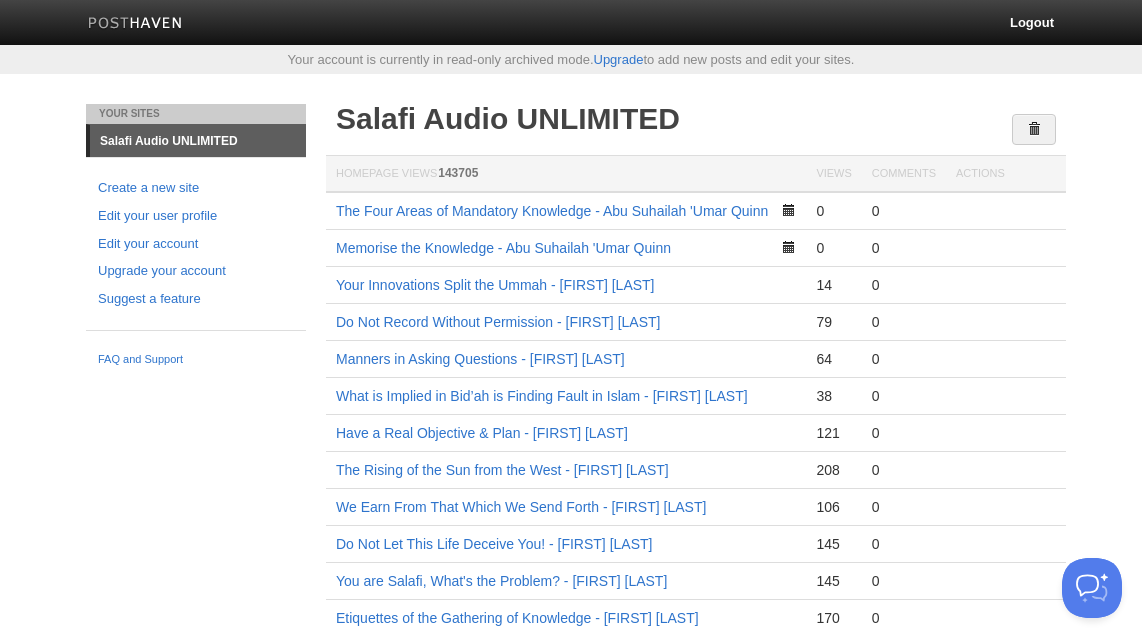 scroll, scrollTop: 0, scrollLeft: 0, axis: both 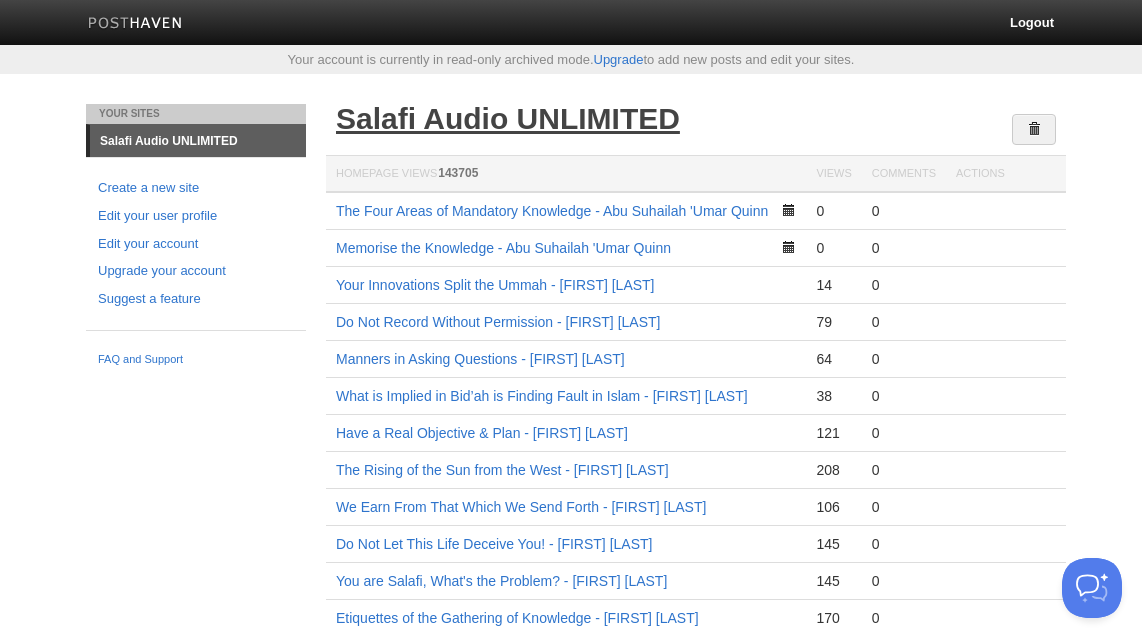 click on "Salafi Audio UNLIMITED" at bounding box center (508, 118) 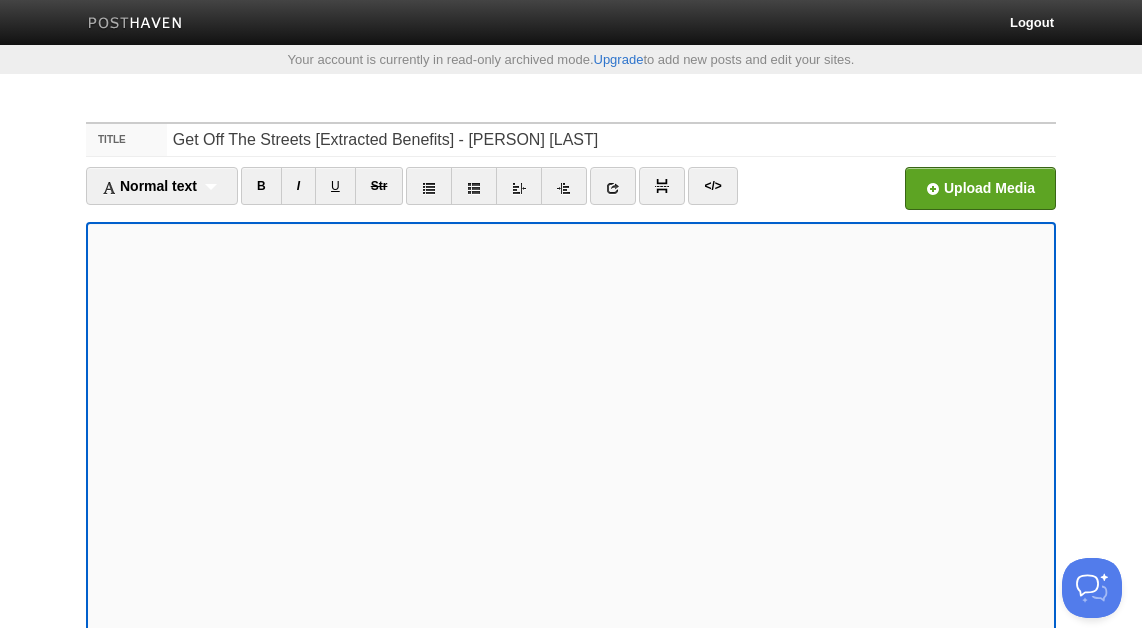 scroll, scrollTop: 0, scrollLeft: 0, axis: both 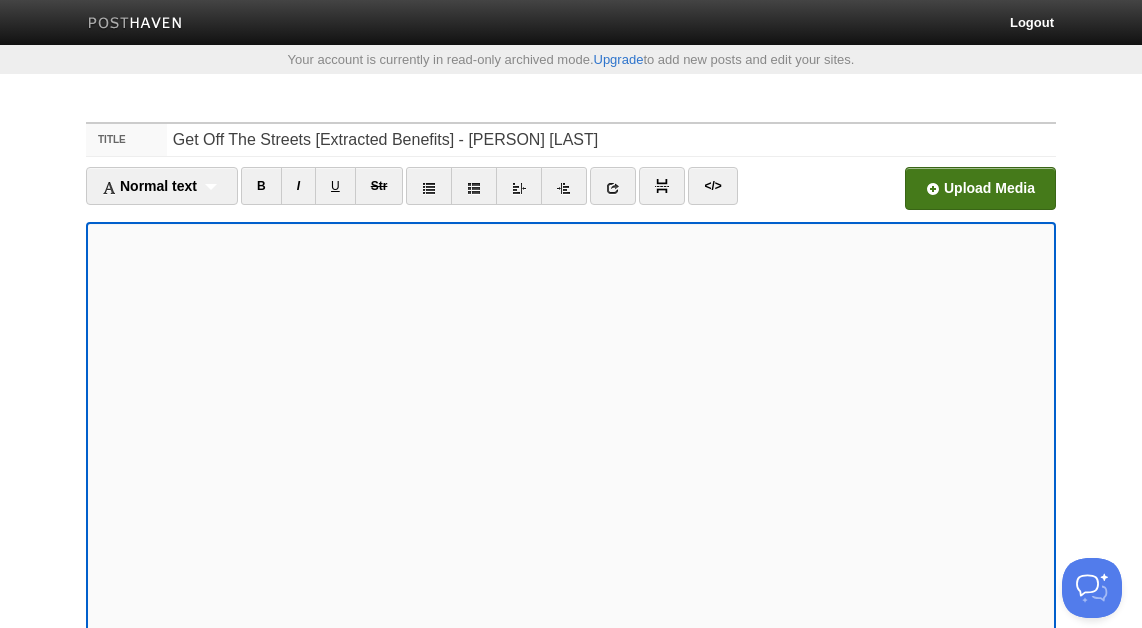 click at bounding box center [377, 194] 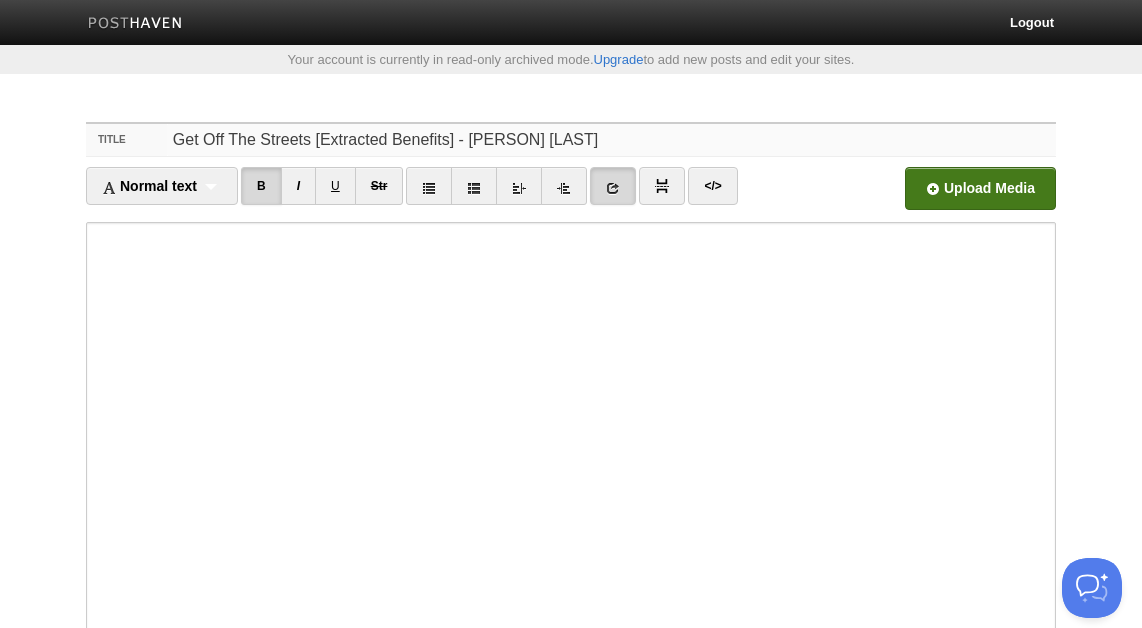 drag, startPoint x: 309, startPoint y: 143, endPoint x: 446, endPoint y: 145, distance: 137.0146 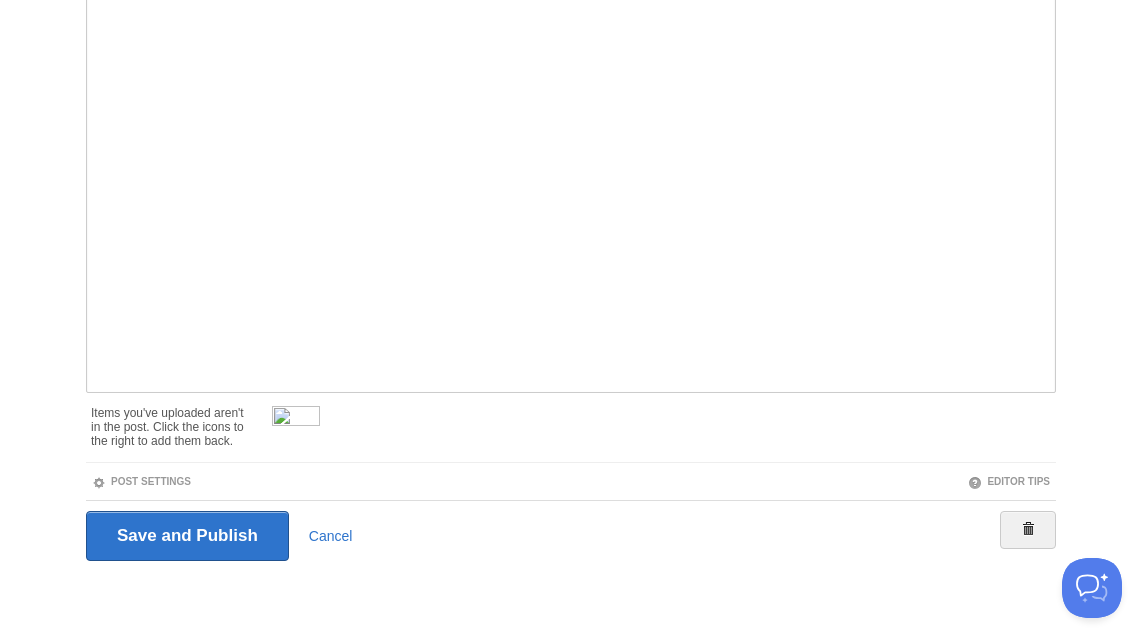 scroll, scrollTop: 315, scrollLeft: 0, axis: vertical 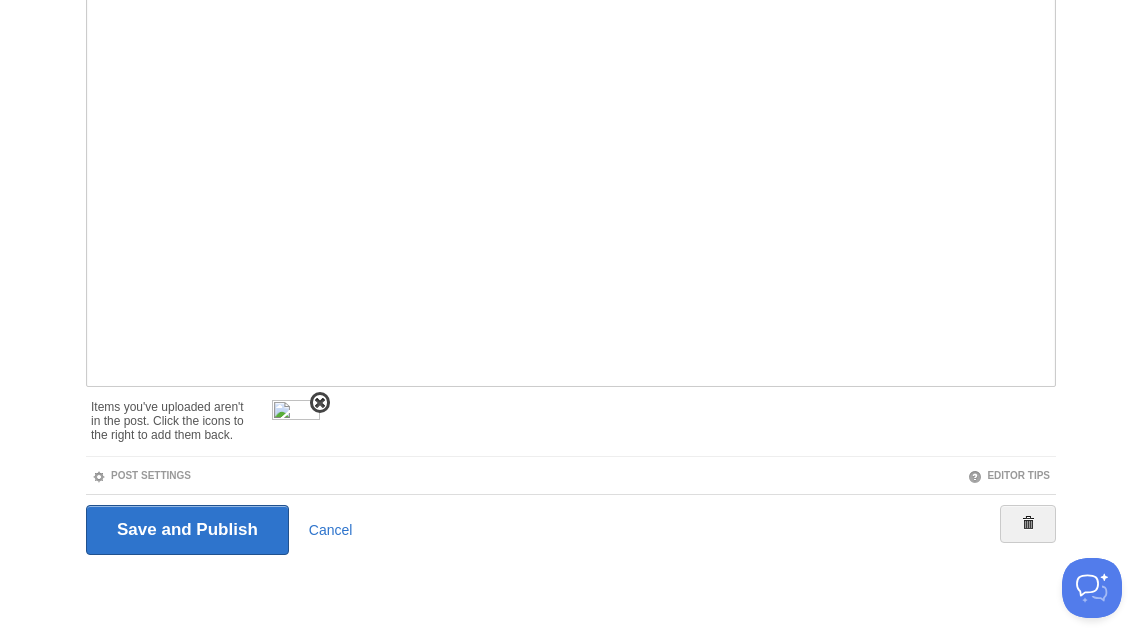 type on "Get Off The Streets - [PERSON] [LAST]" 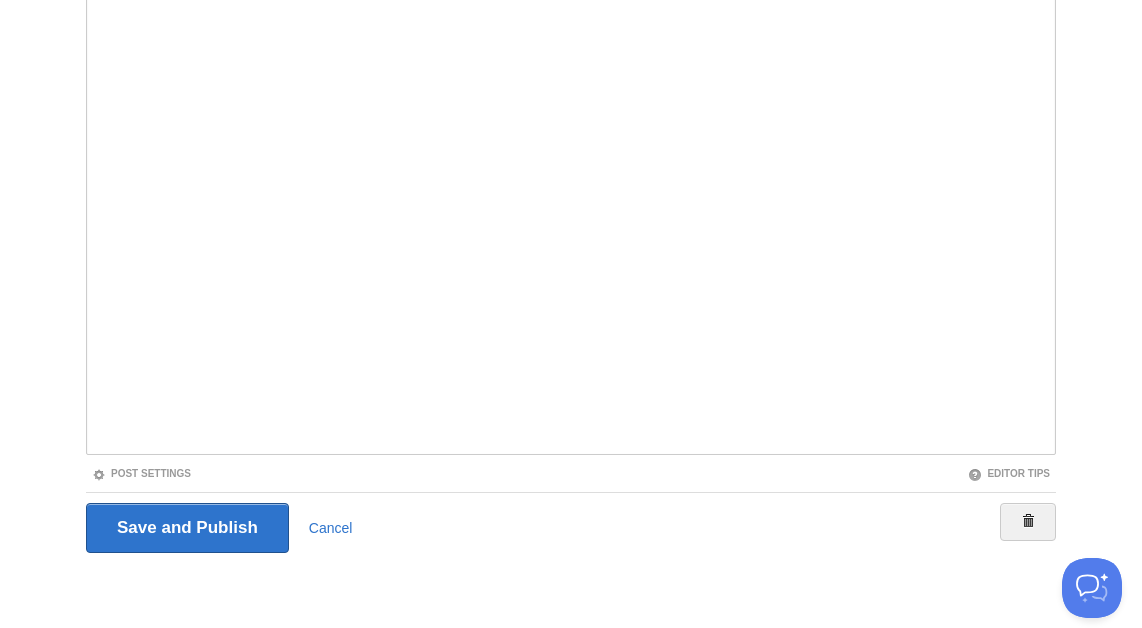 scroll, scrollTop: 245, scrollLeft: 0, axis: vertical 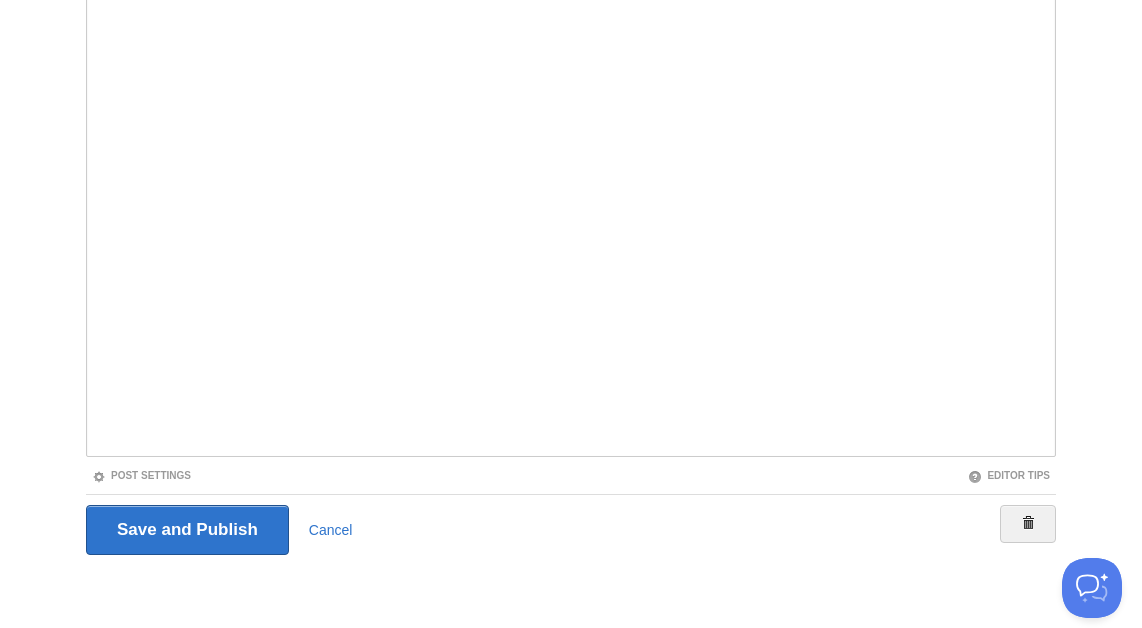 click on "Post Settings" at bounding box center (328, 475) 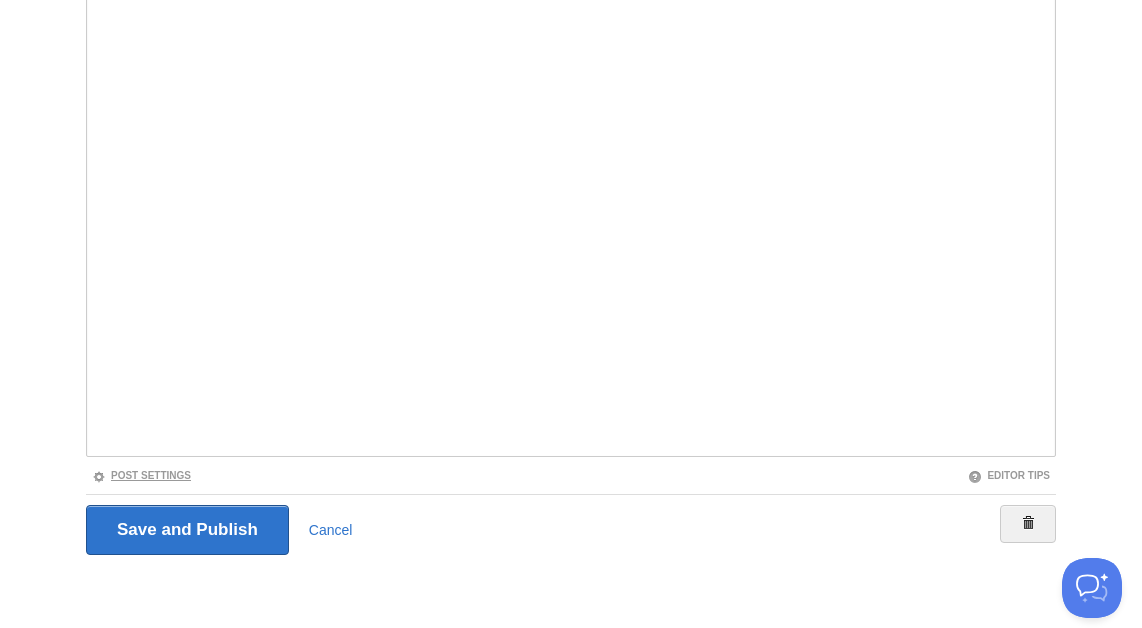 click on "Post Settings" at bounding box center [141, 475] 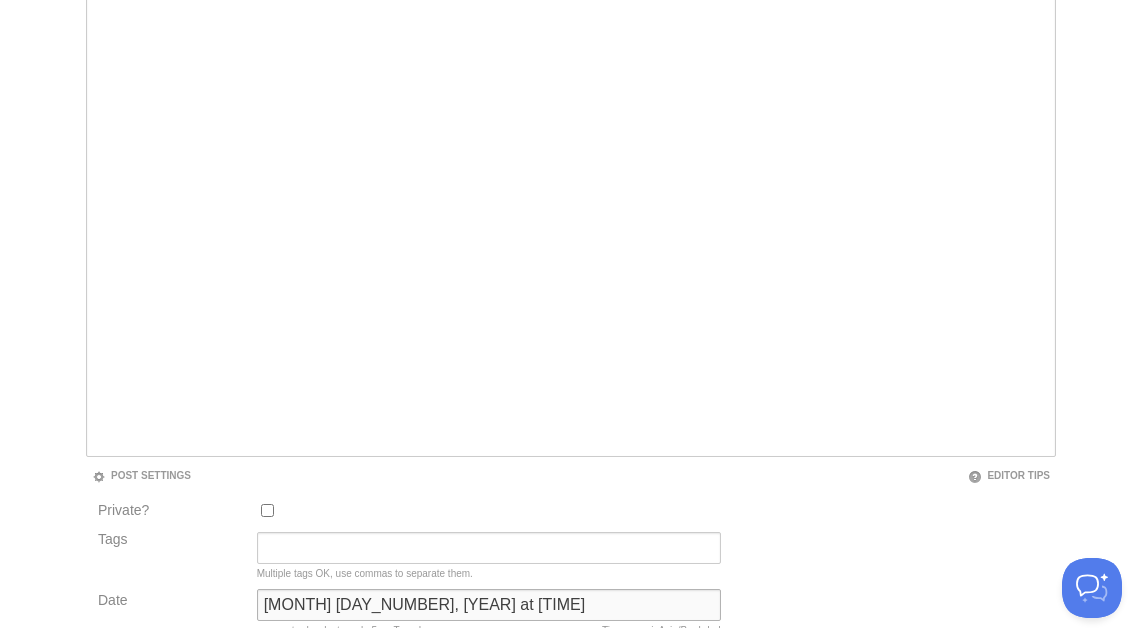 click on "February 22, 2023 at 7:37 PM" at bounding box center (489, 605) 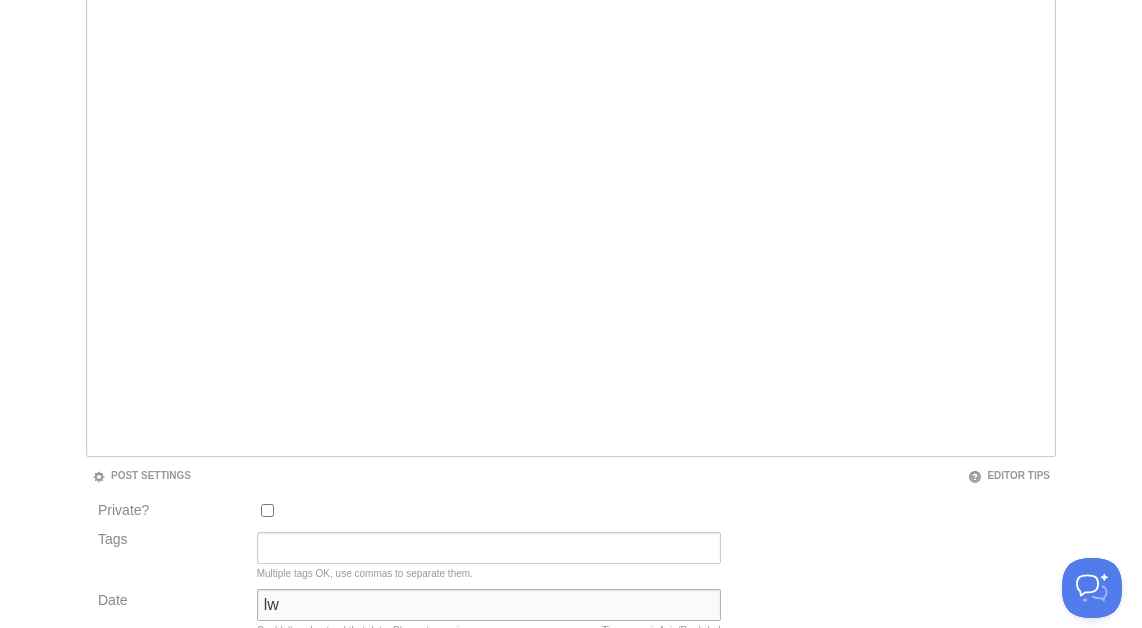 type on "l" 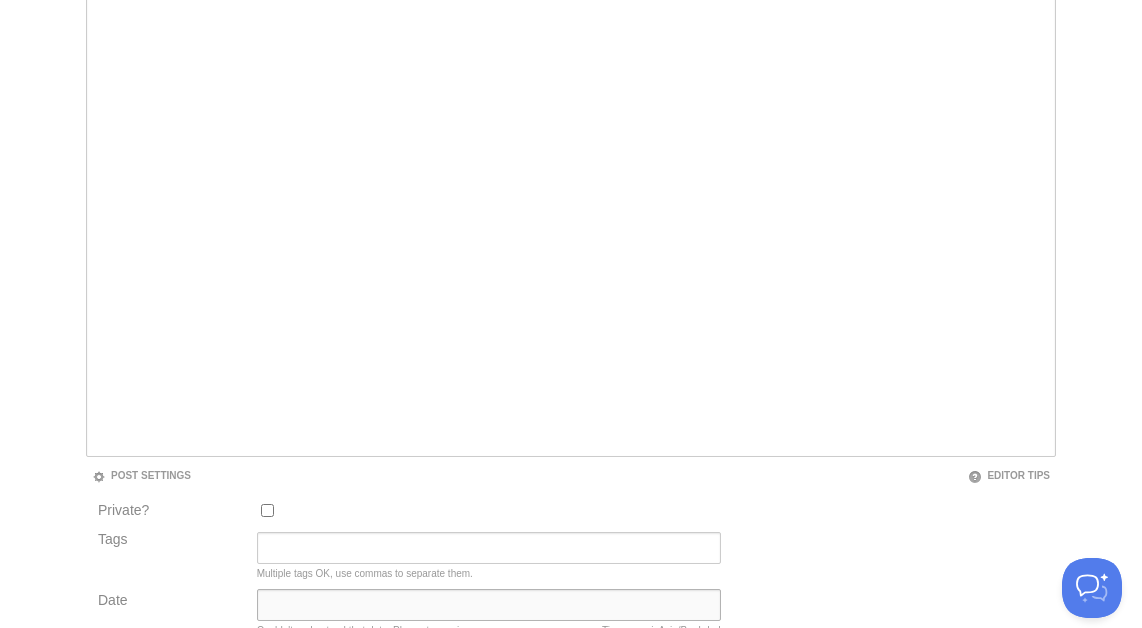 type on "l" 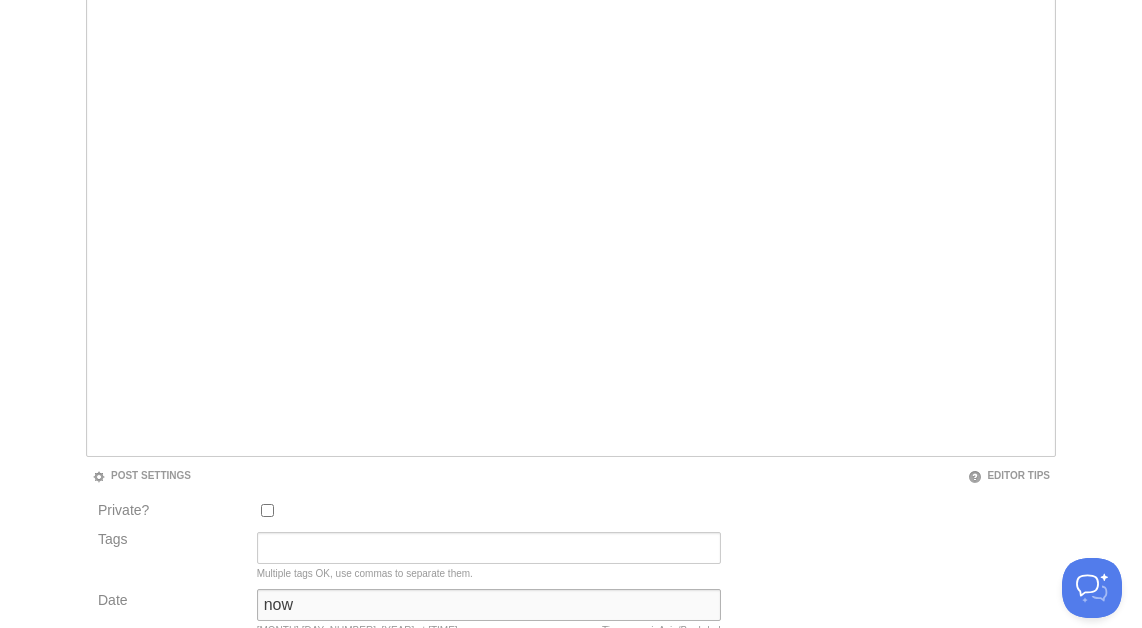 type on "now" 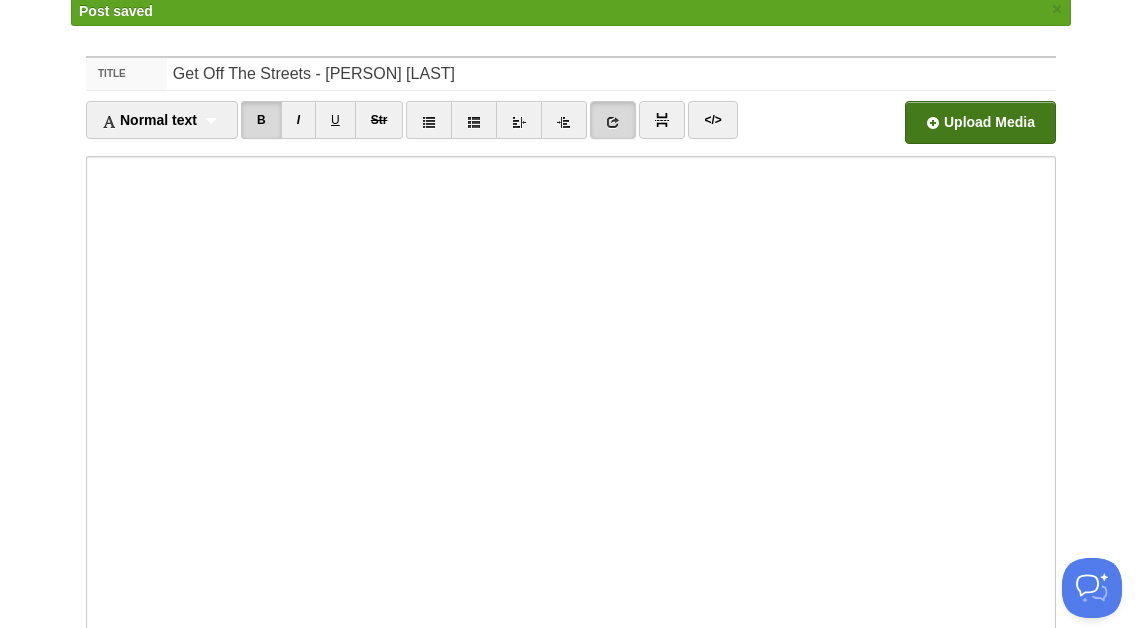 scroll, scrollTop: 104, scrollLeft: 0, axis: vertical 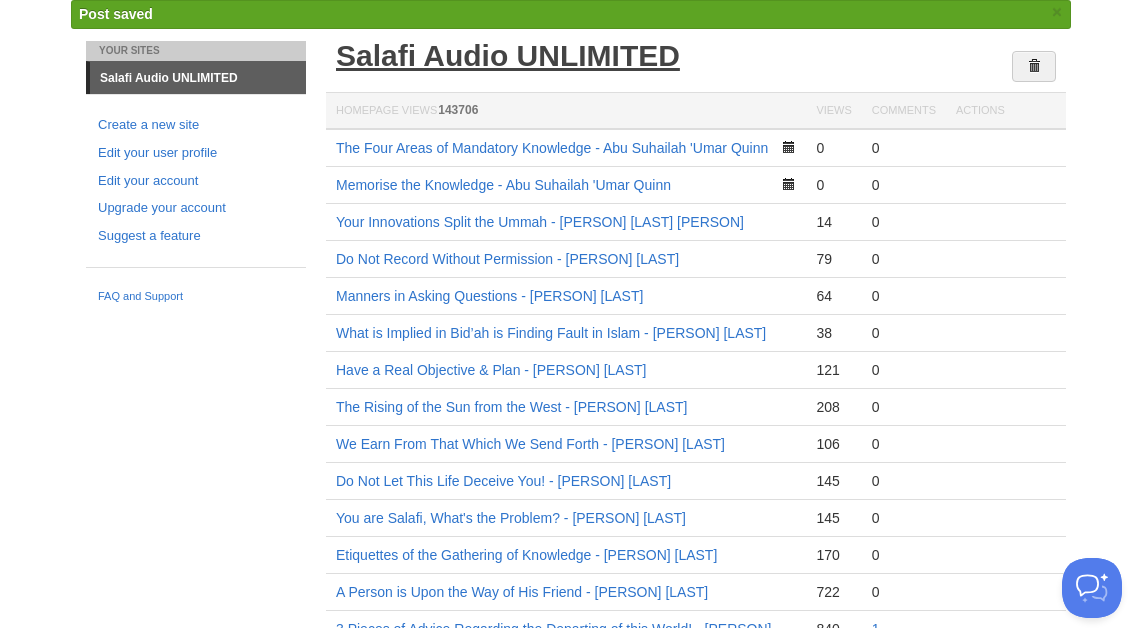 click on "Salafi Audio UNLIMITED" at bounding box center (508, 55) 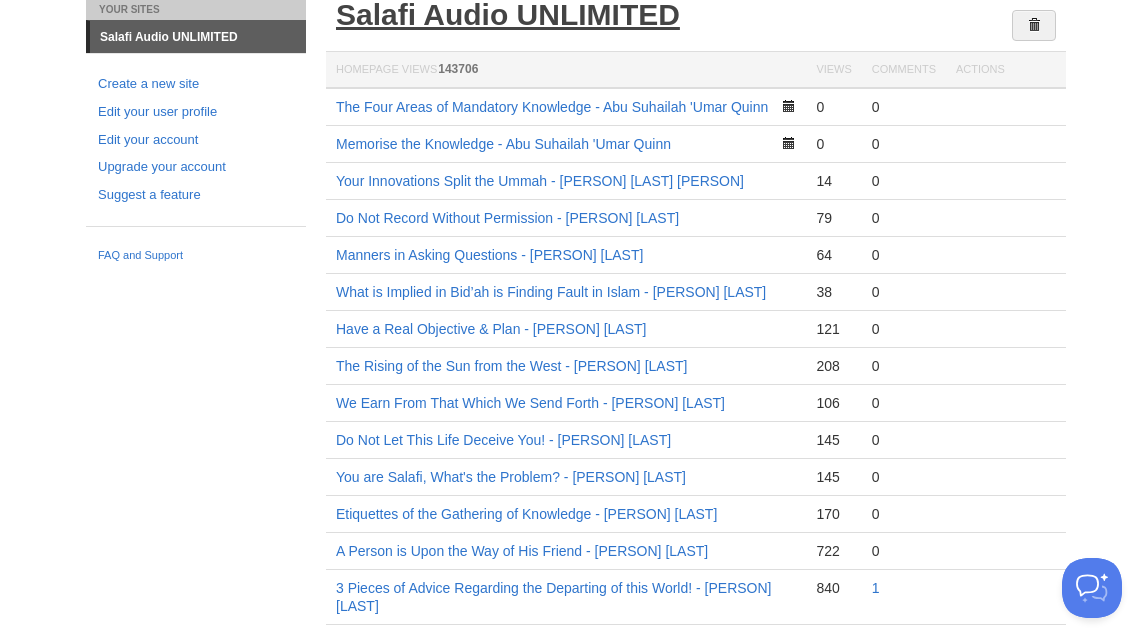 click on "Salafi Audio UNLIMITED" at bounding box center (508, 14) 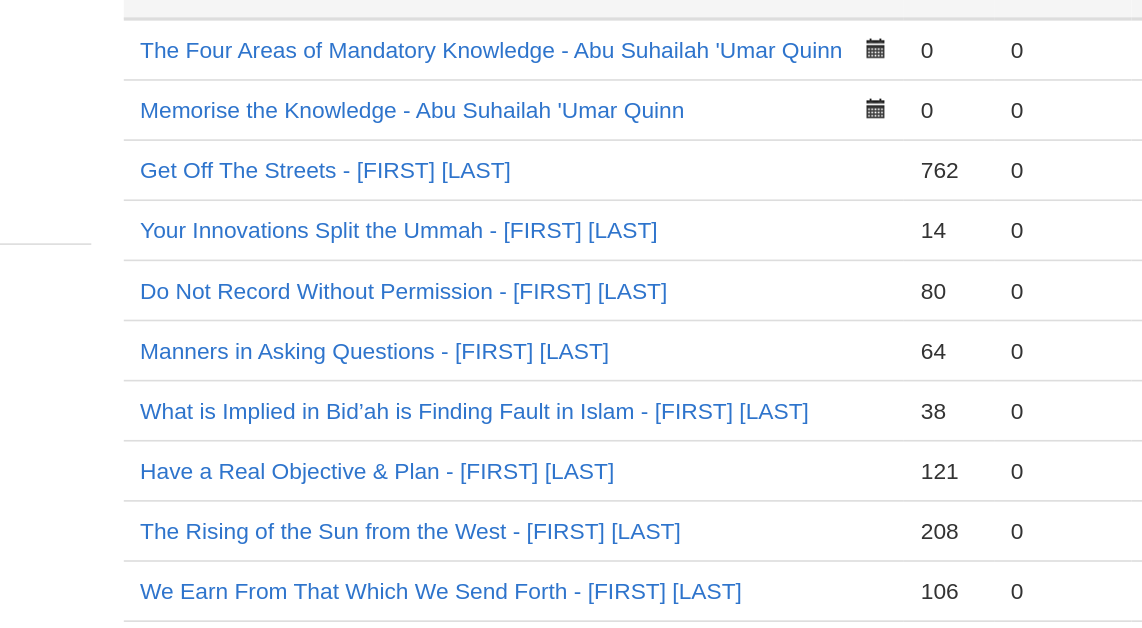 scroll, scrollTop: 49, scrollLeft: 0, axis: vertical 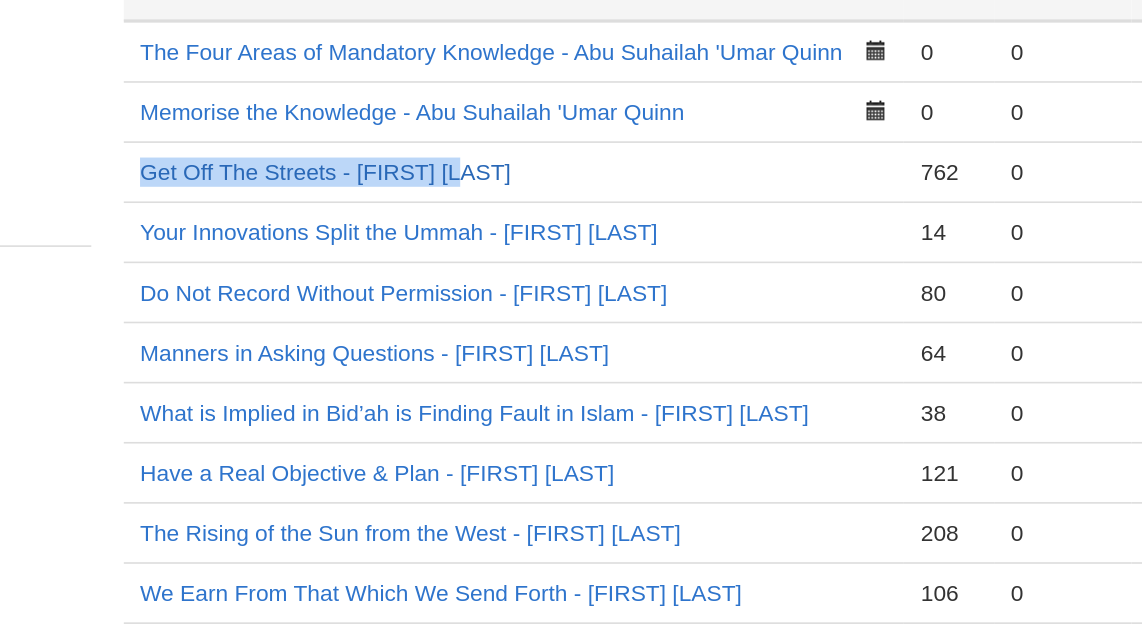 drag, startPoint x: 548, startPoint y: 234, endPoint x: 336, endPoint y: 234, distance: 212 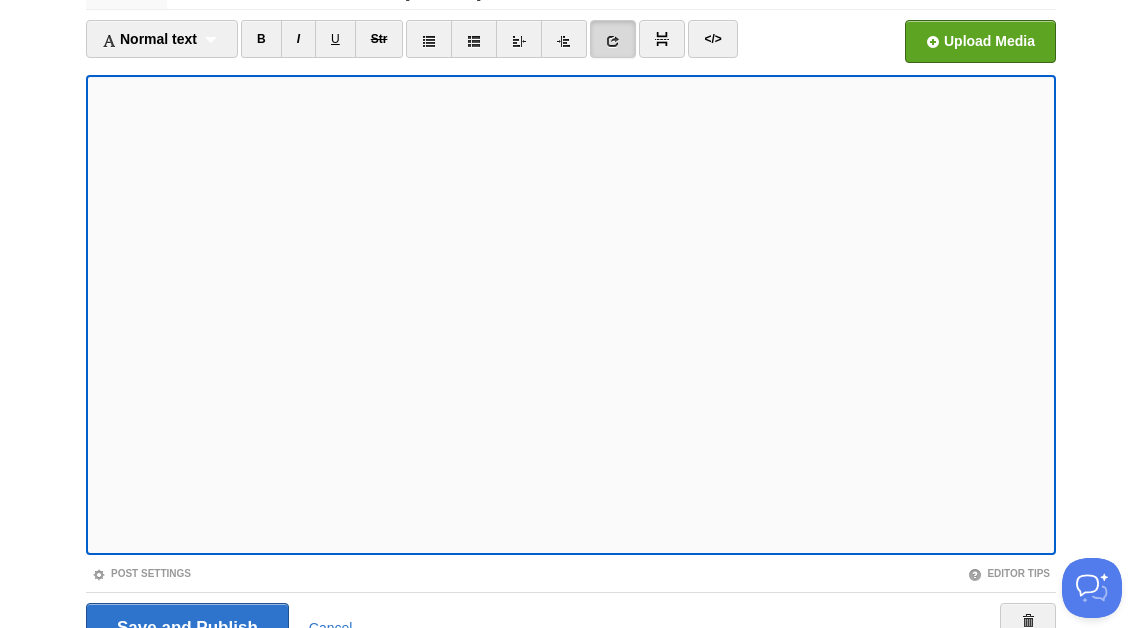 scroll, scrollTop: 0, scrollLeft: 0, axis: both 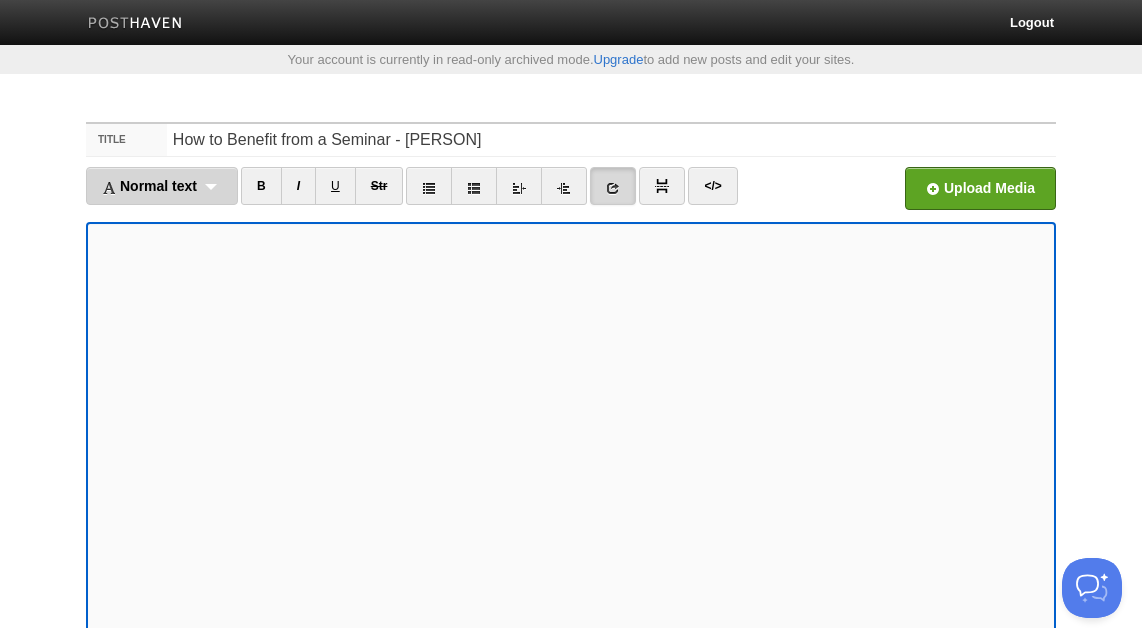 click on "Normal text" at bounding box center (149, 186) 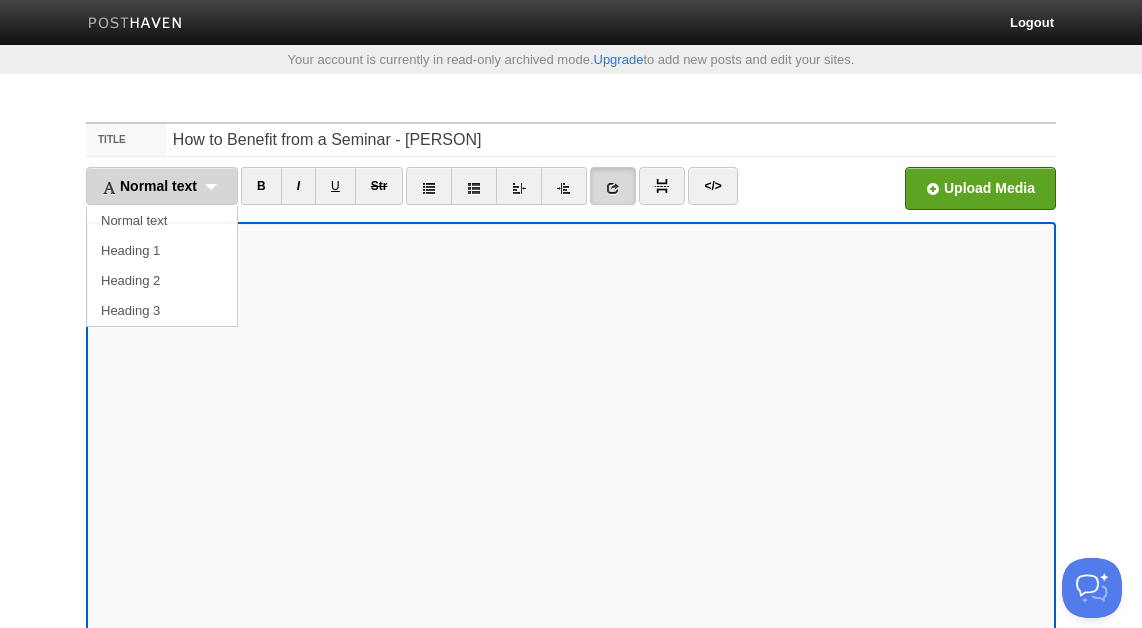 click on "Normal text" at bounding box center [149, 186] 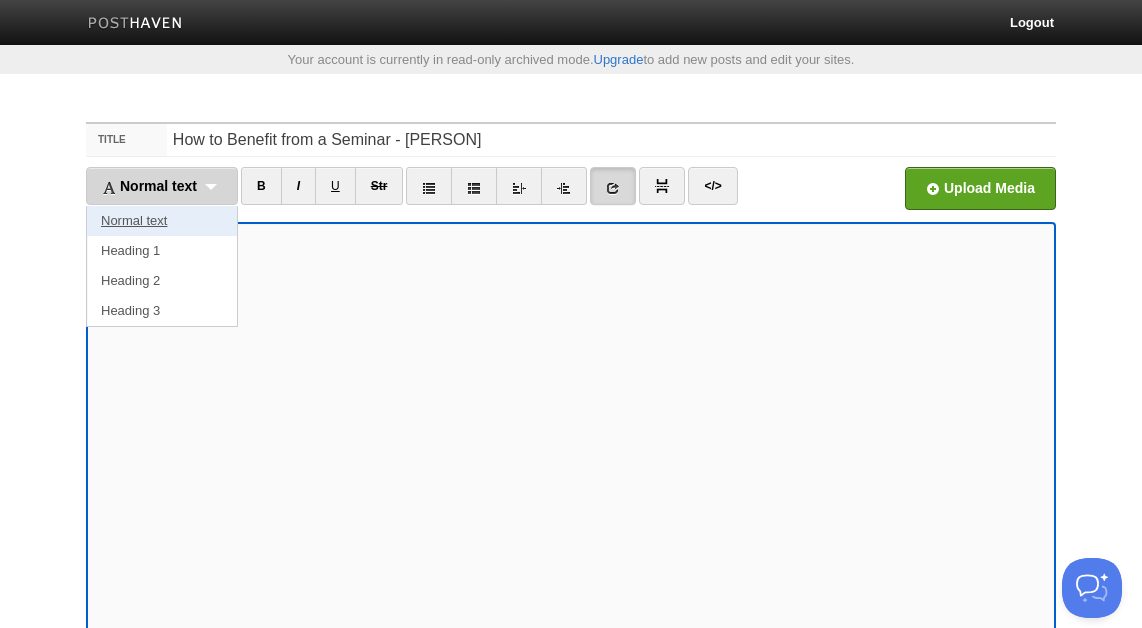 click on "Normal text" at bounding box center [162, 221] 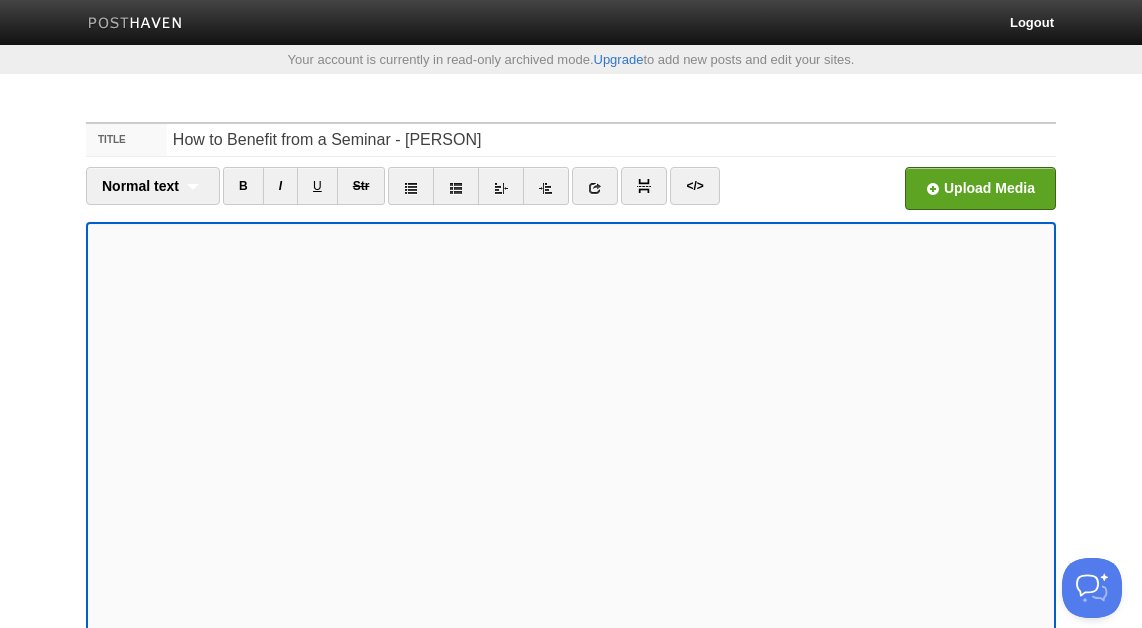 scroll, scrollTop: 20, scrollLeft: 0, axis: vertical 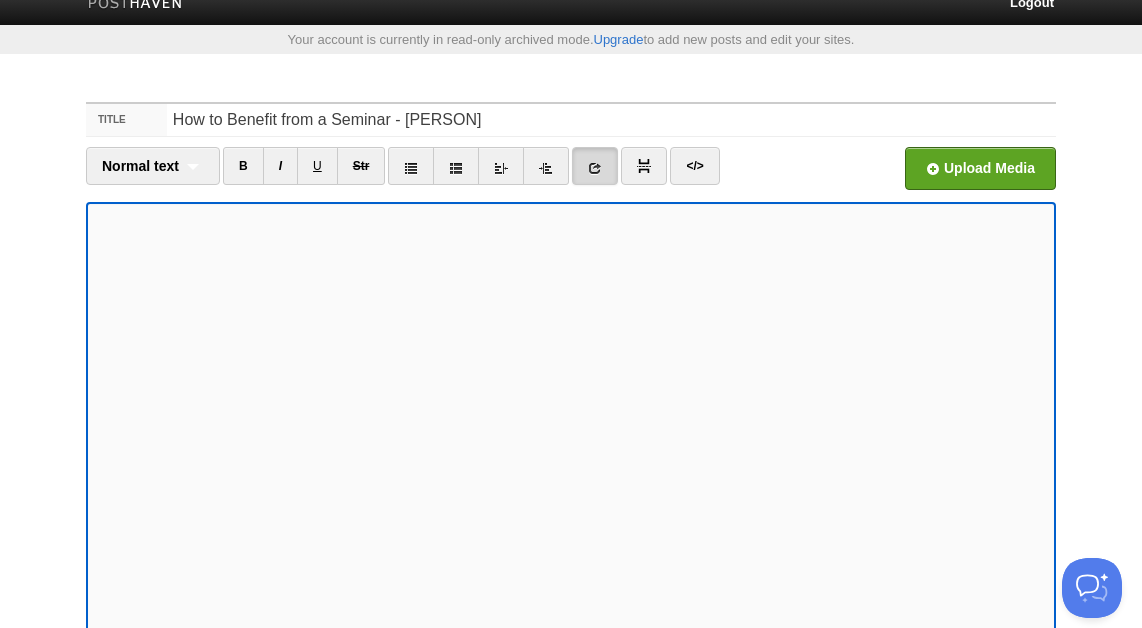 click at bounding box center [595, 168] 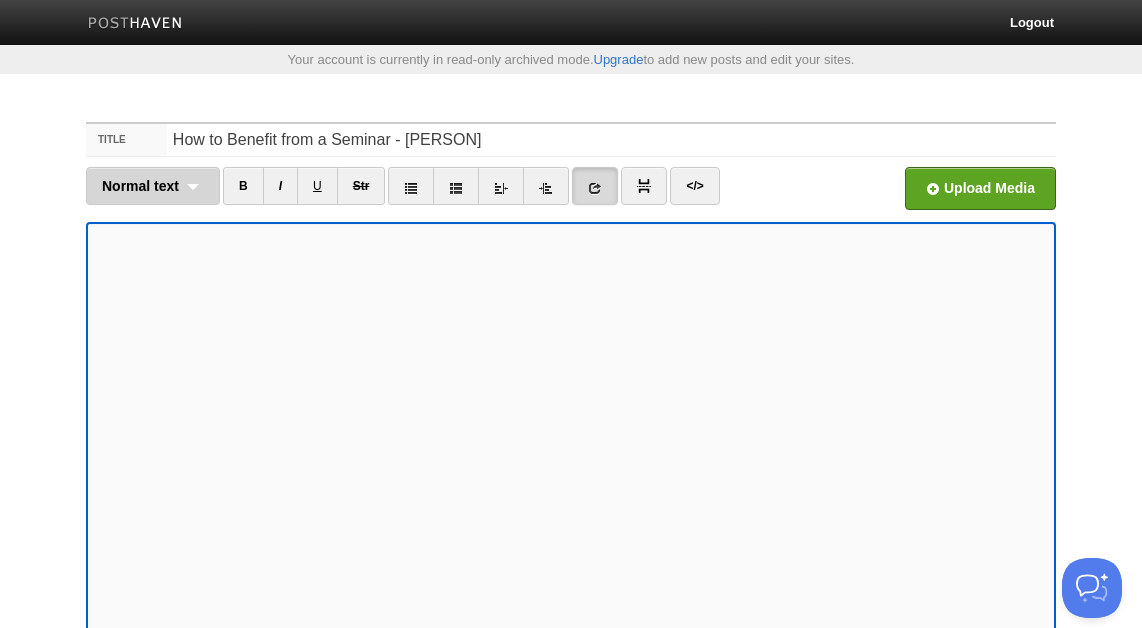 click on "Normal text
Normal text
Heading 1
Heading 2
Heading 3" at bounding box center [153, 186] 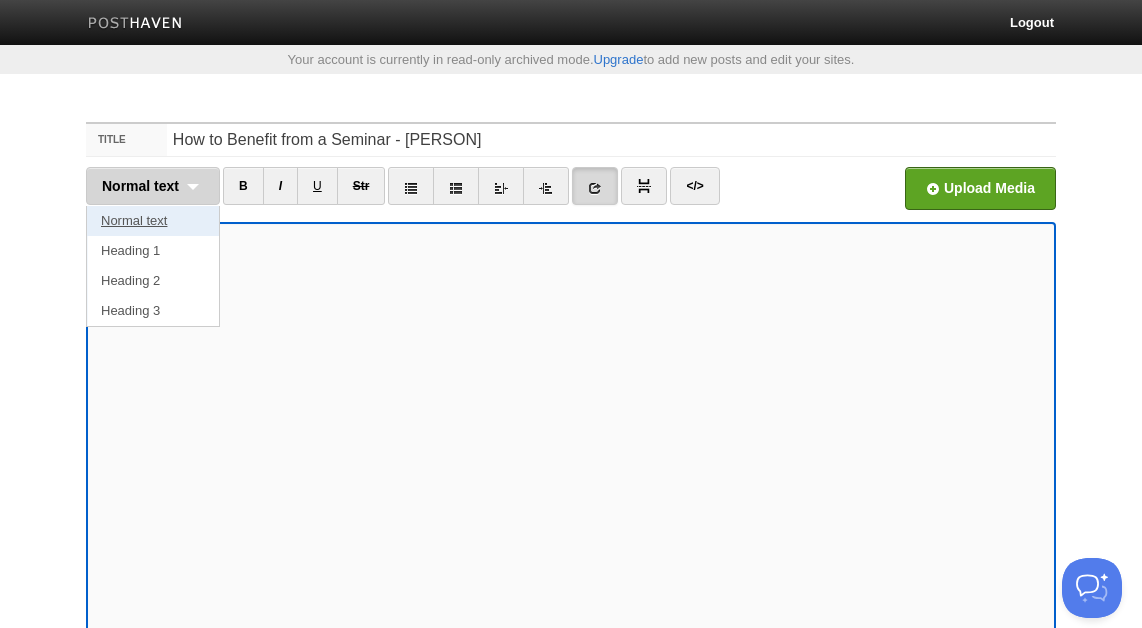 click on "Normal text" at bounding box center (153, 221) 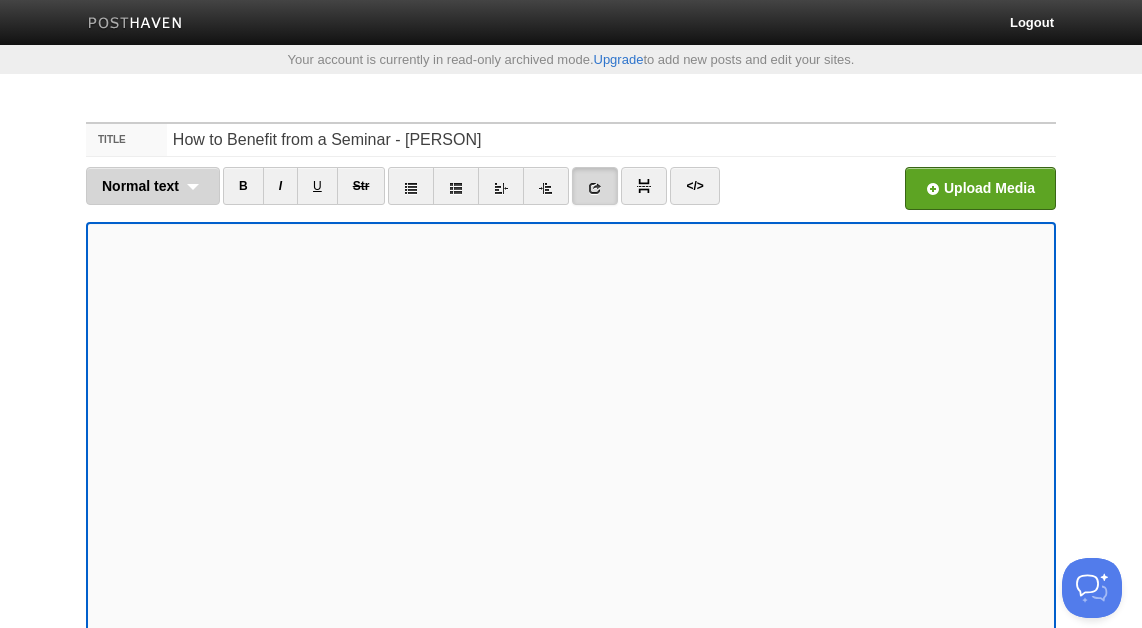 click on "Normal text
Normal text
Heading 1
Heading 2
Heading 3" at bounding box center (153, 186) 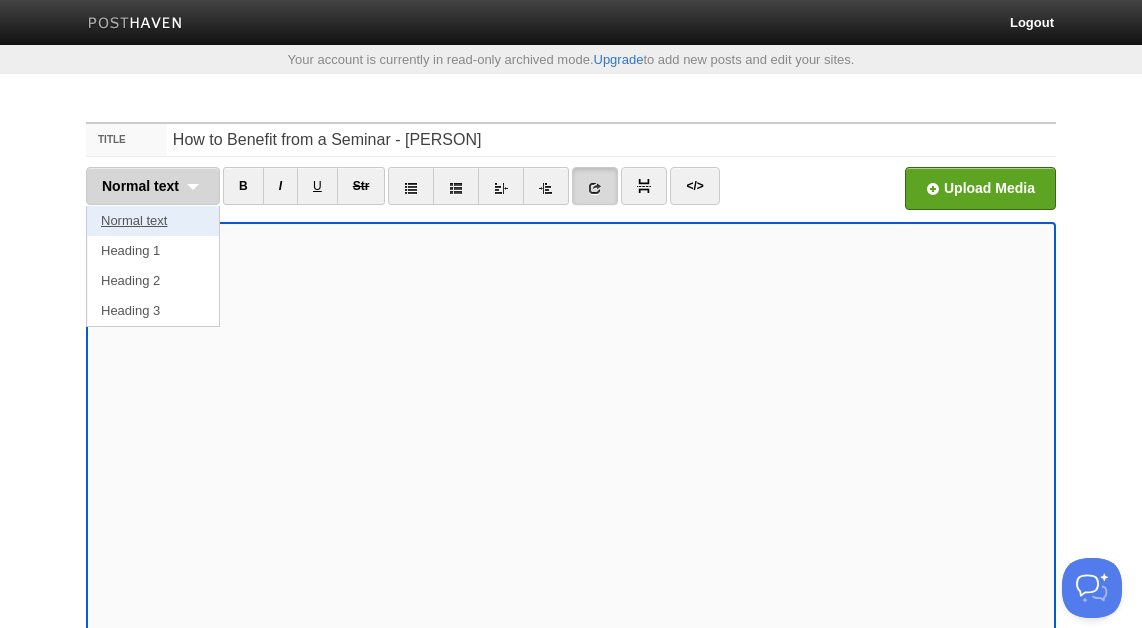 click on "Normal text" at bounding box center (153, 221) 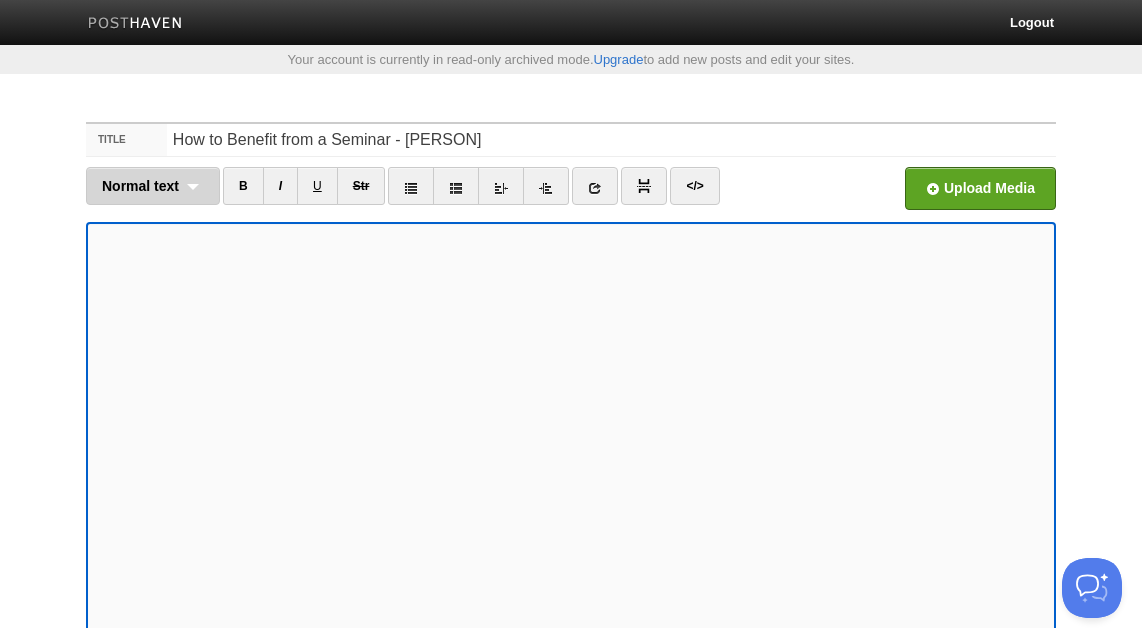 click on "Normal text
Normal text
Heading 1
Heading 2
Heading 3" at bounding box center [153, 186] 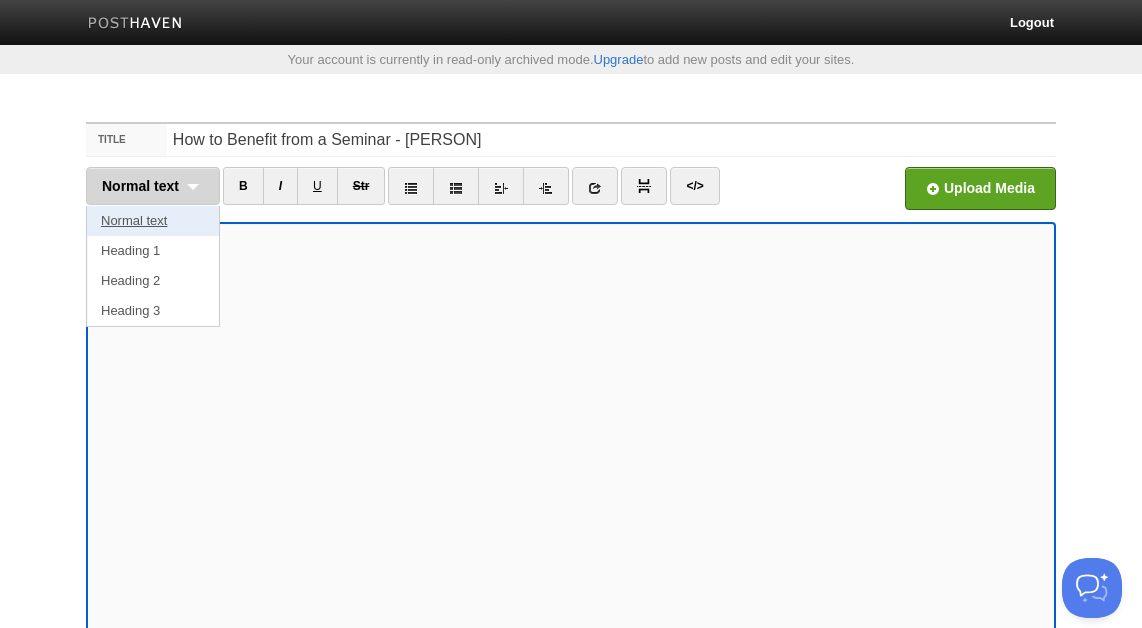 click on "Normal text" at bounding box center (153, 221) 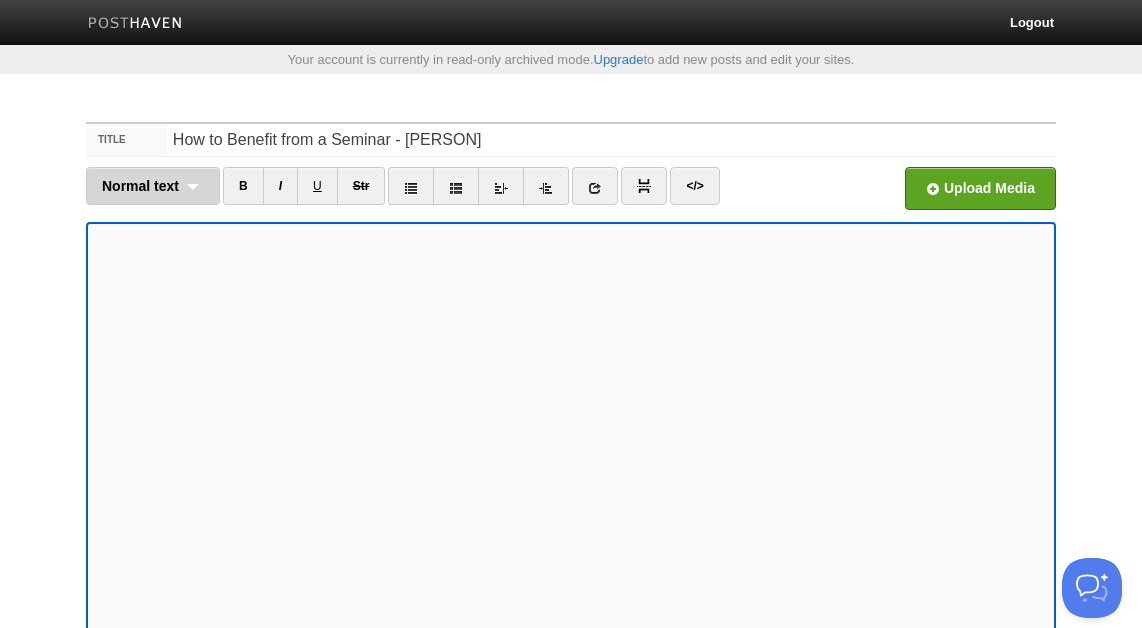 click on "Normal text
Normal text
Heading 1
Heading 2
Heading 3" at bounding box center (153, 186) 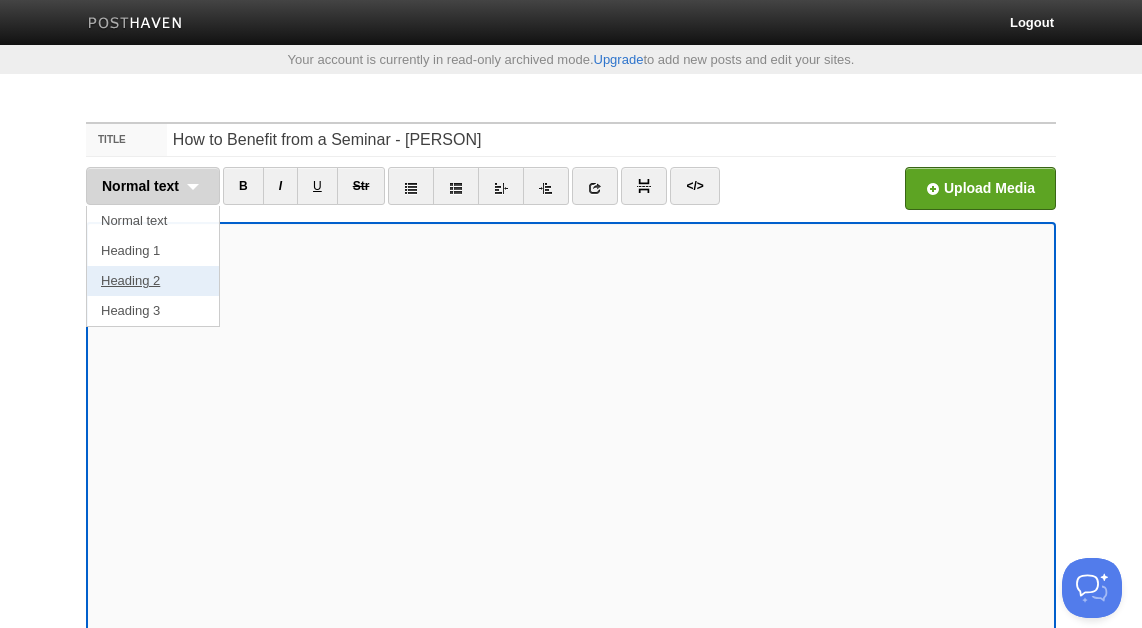 click on "Heading 2" at bounding box center [153, 281] 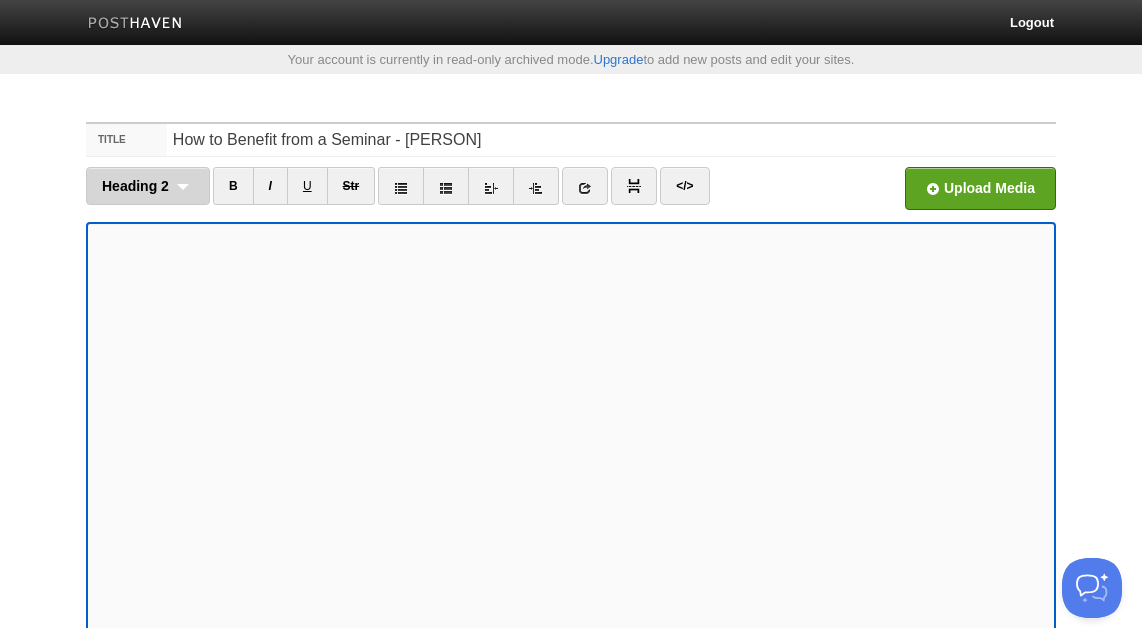 click on "Heading 2
Normal text
Heading 1
Heading 2
Heading 3" at bounding box center [148, 186] 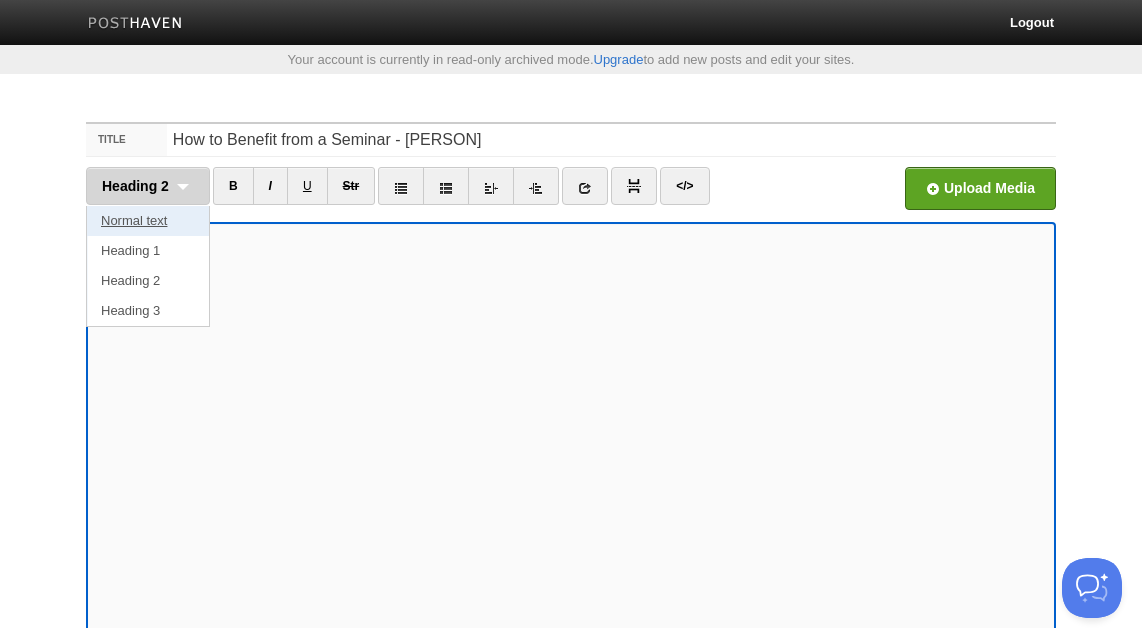 click on "Normal text" at bounding box center (148, 221) 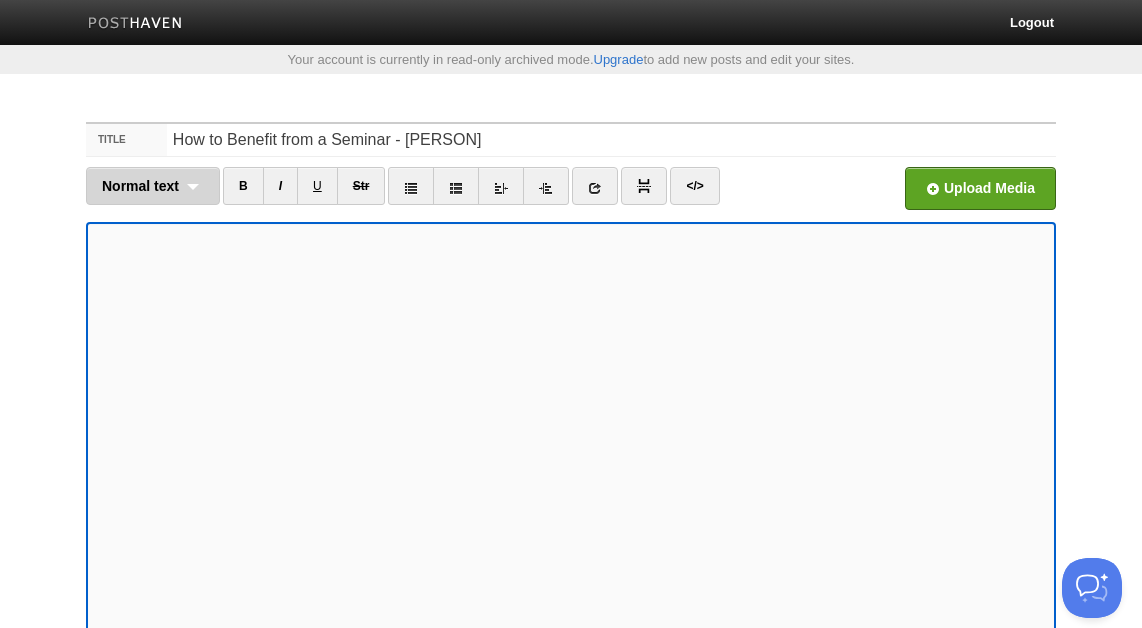 click on "Normal text
Normal text
Heading 1
Heading 2
Heading 3" at bounding box center (153, 186) 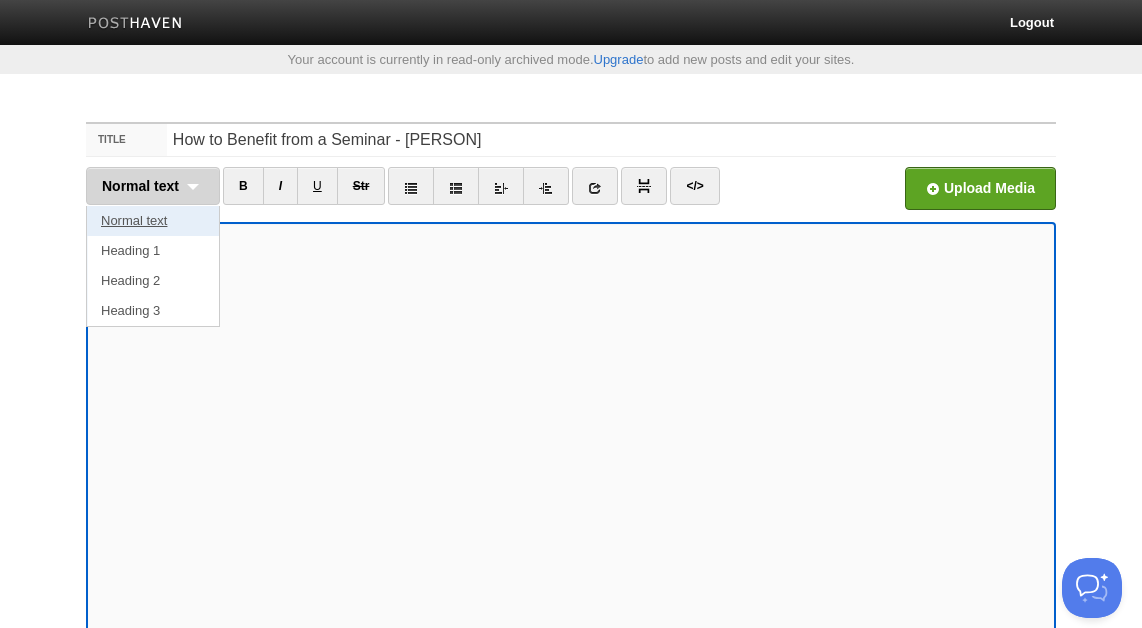 click on "Normal text" at bounding box center (153, 221) 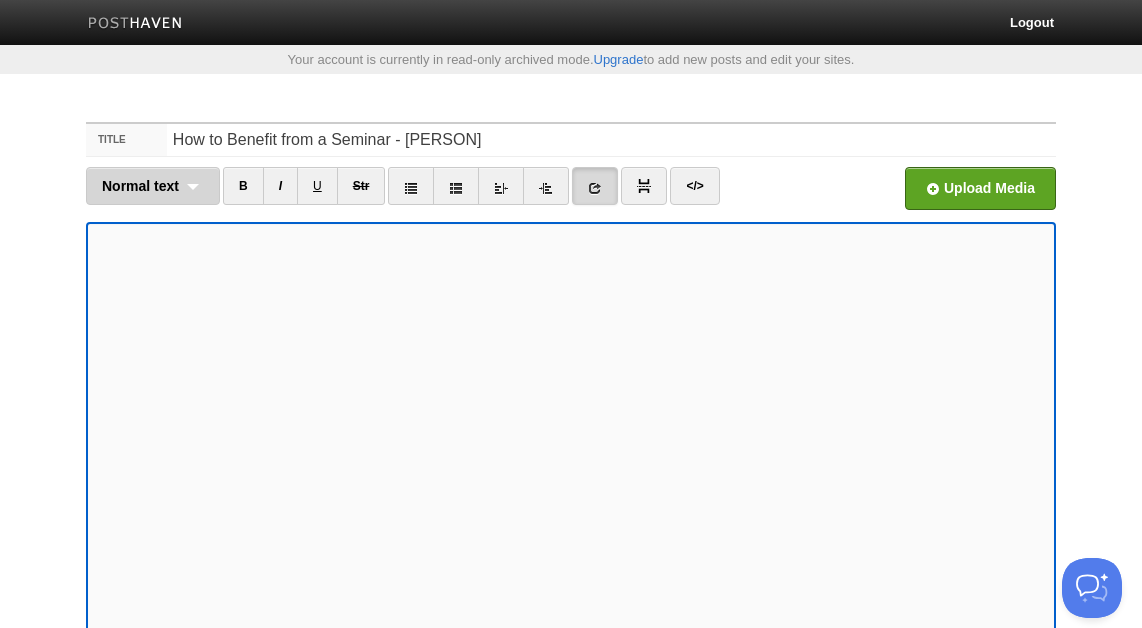 click on "Normal text
Normal text
Heading 1
Heading 2
Heading 3" at bounding box center (153, 186) 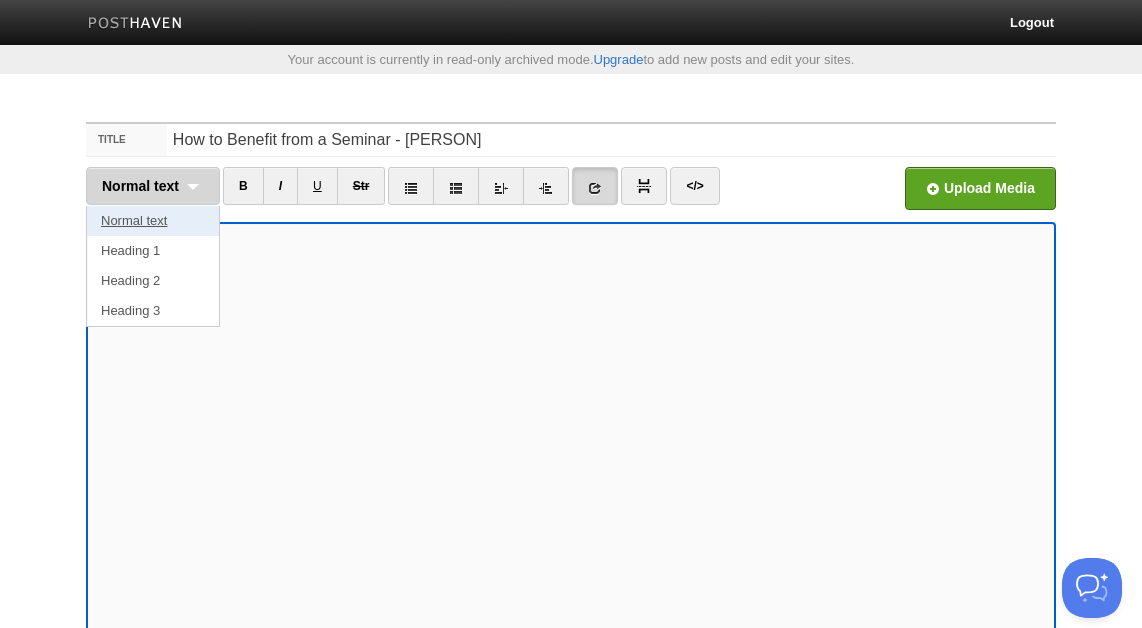 click on "Normal text" at bounding box center (153, 221) 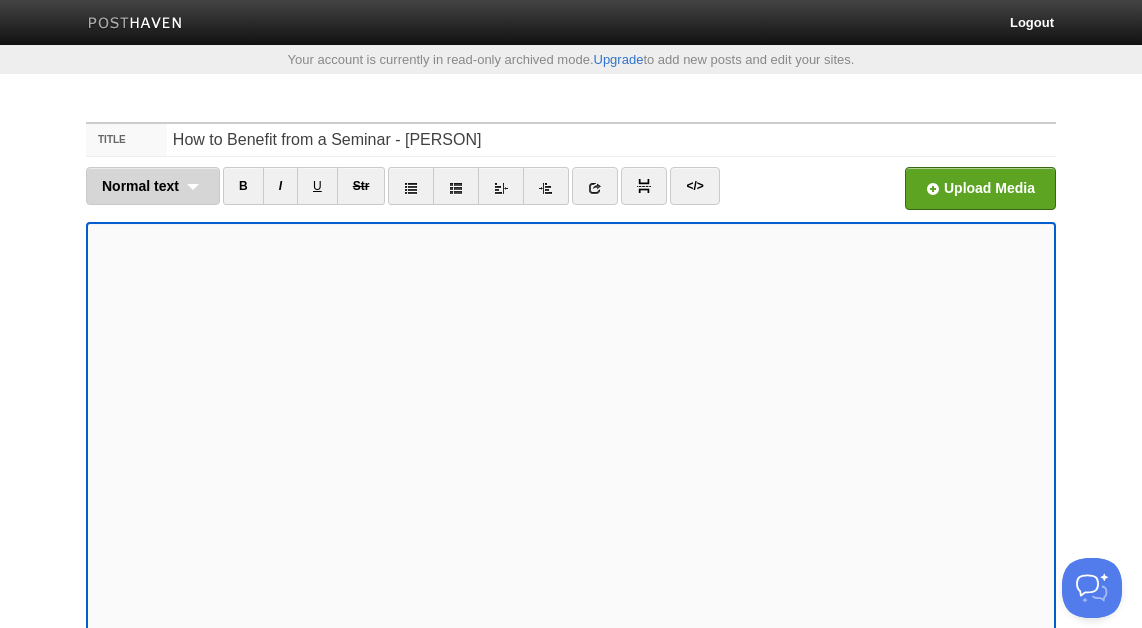 click on "Normal text
Normal text
Heading 1
Heading 2
Heading 3" at bounding box center [153, 186] 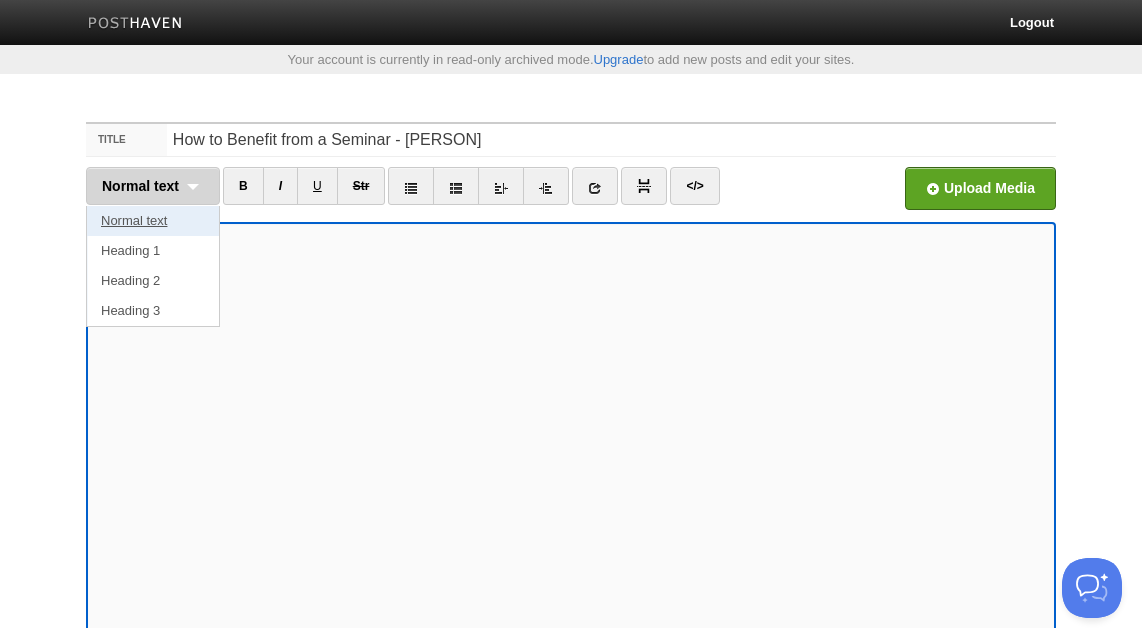 click on "Normal text" at bounding box center [153, 221] 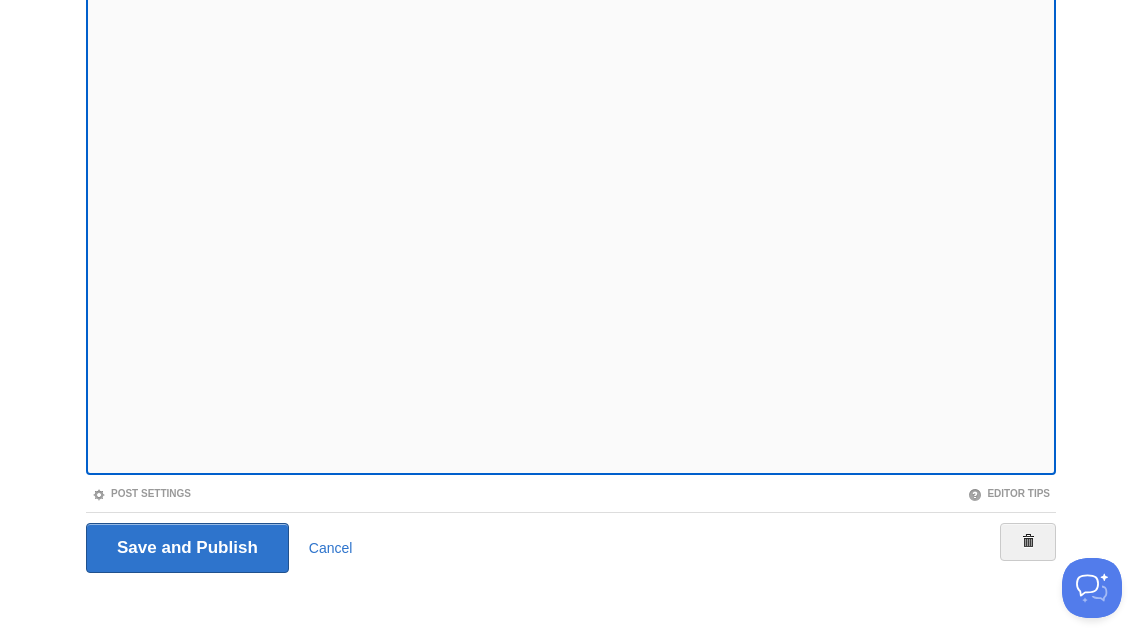 scroll, scrollTop: 245, scrollLeft: 0, axis: vertical 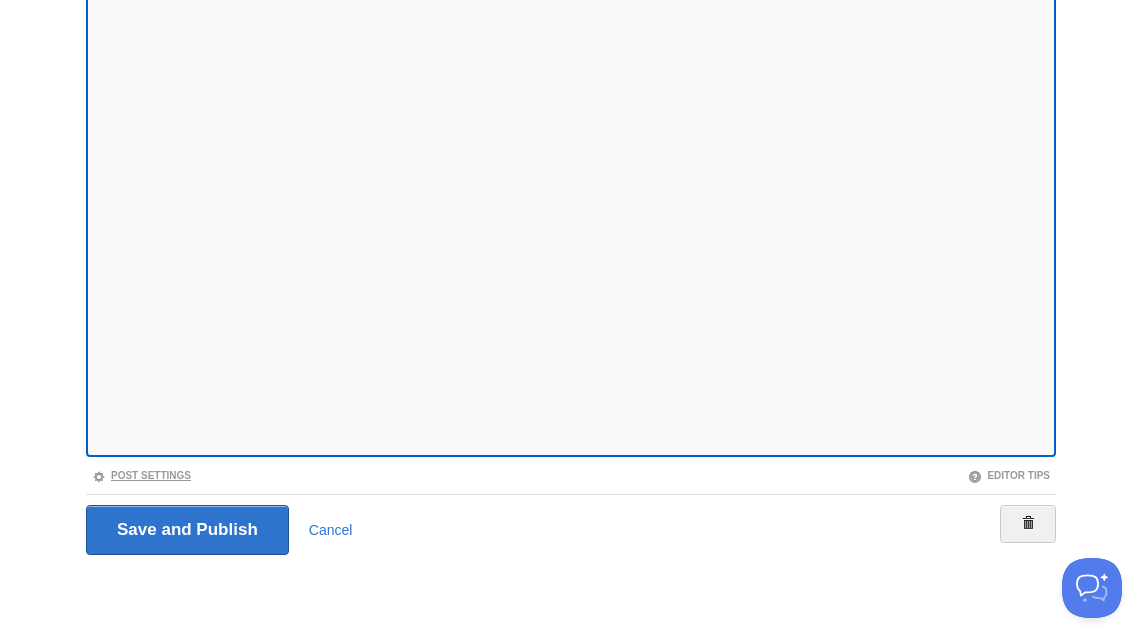 click on "Post Settings" at bounding box center [141, 475] 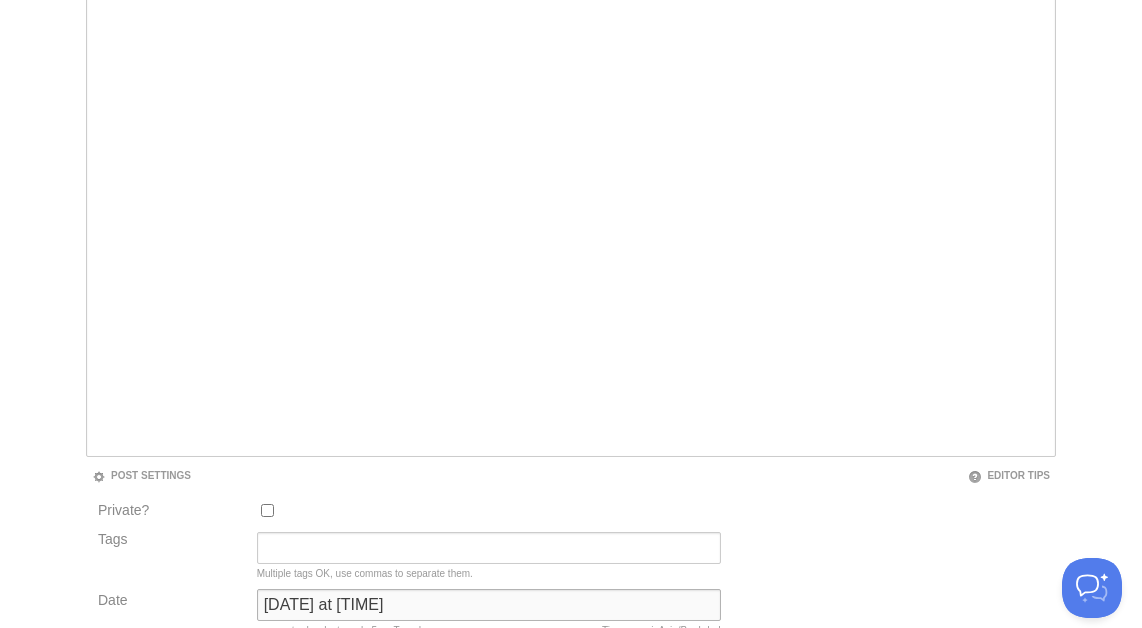 click on "March 22, 2024 at 12:54 PM" at bounding box center [489, 605] 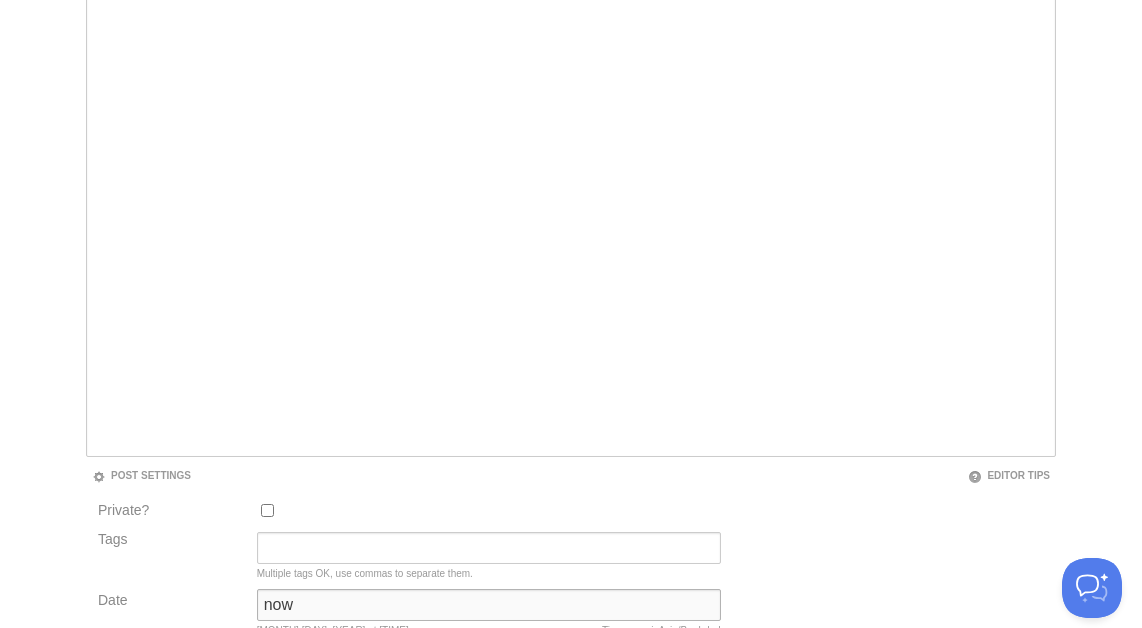 type on "now" 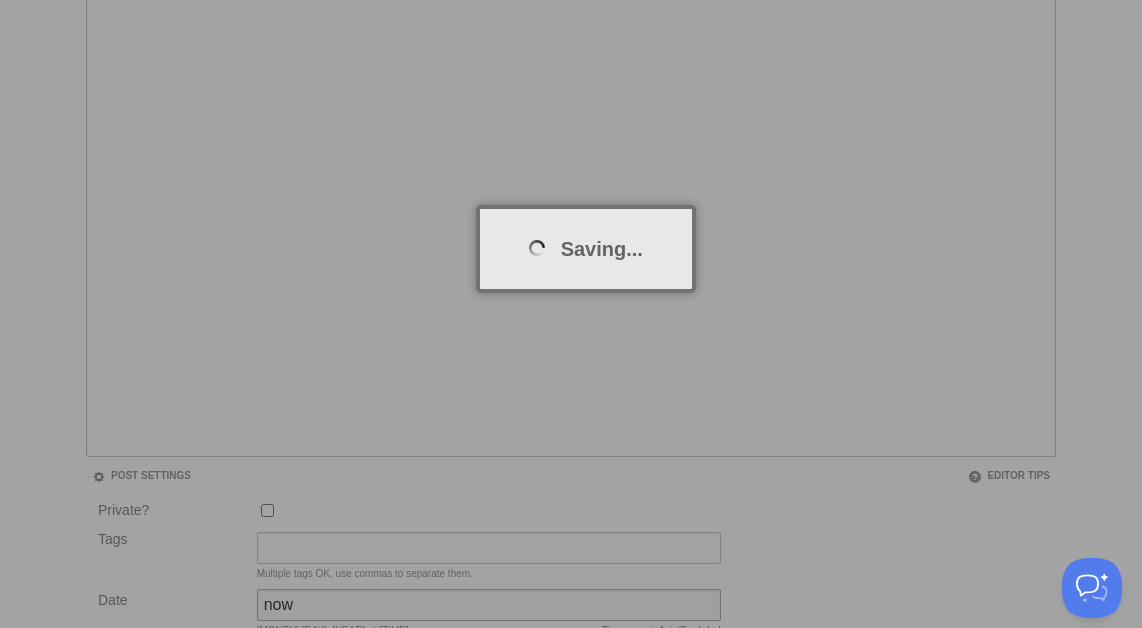 scroll, scrollTop: 104, scrollLeft: 0, axis: vertical 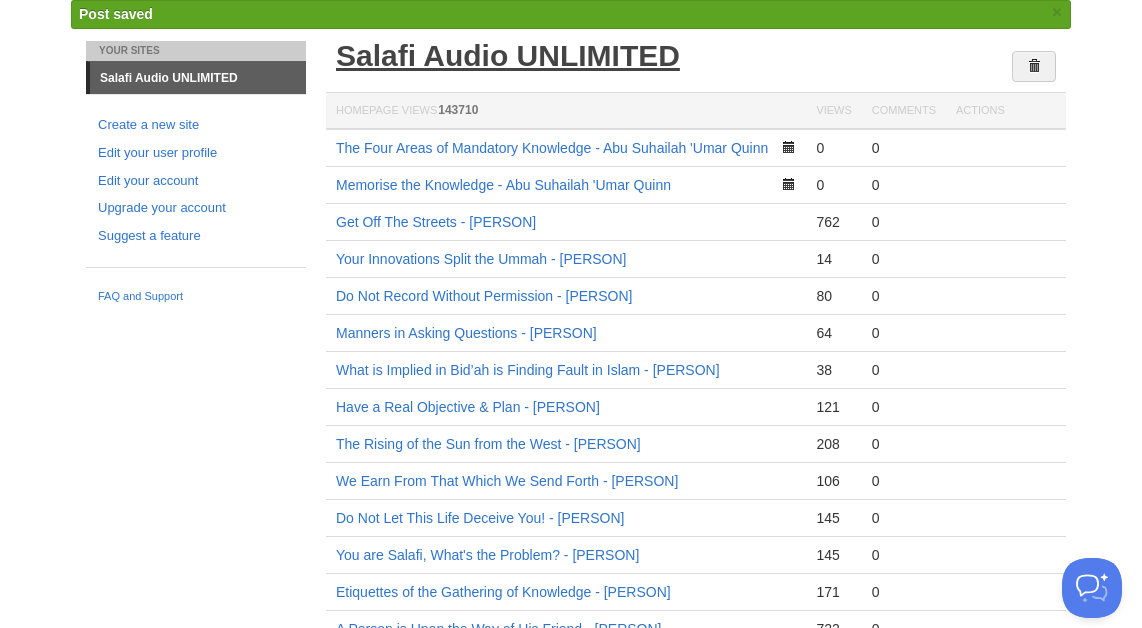 click on "Salafi Audio UNLIMITED" at bounding box center (508, 55) 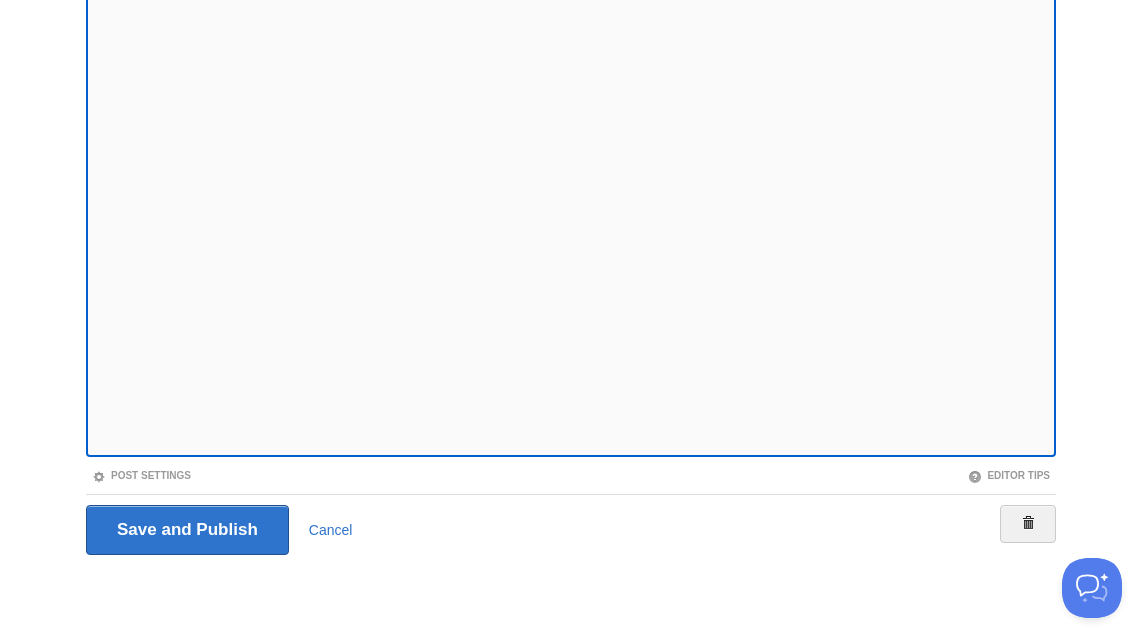 scroll, scrollTop: 0, scrollLeft: 0, axis: both 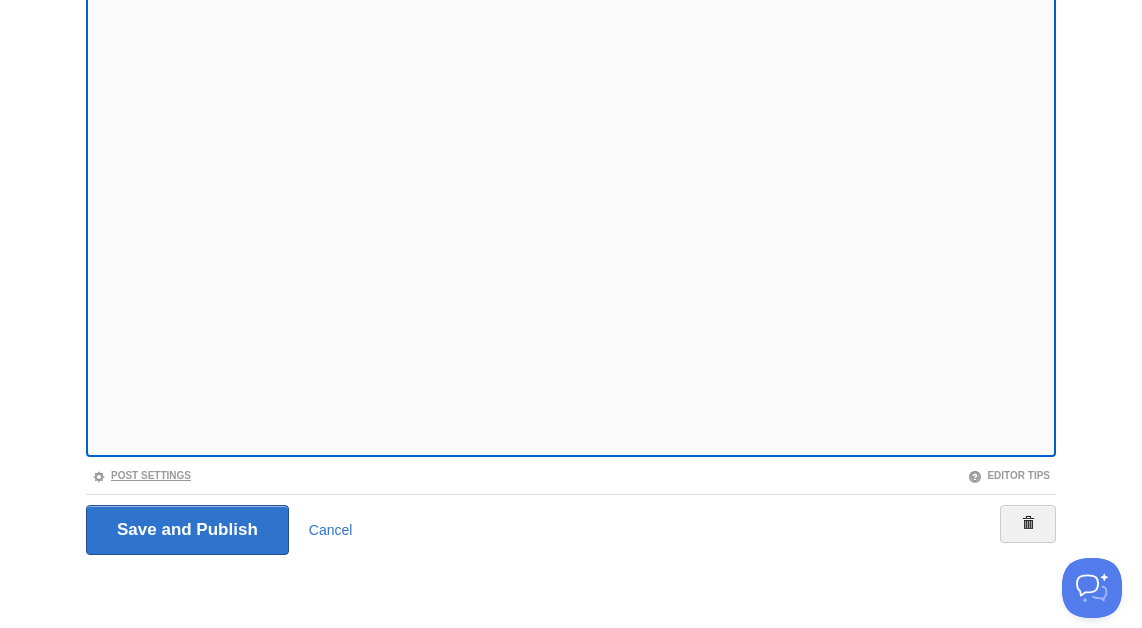 click on "Post Settings" at bounding box center [141, 475] 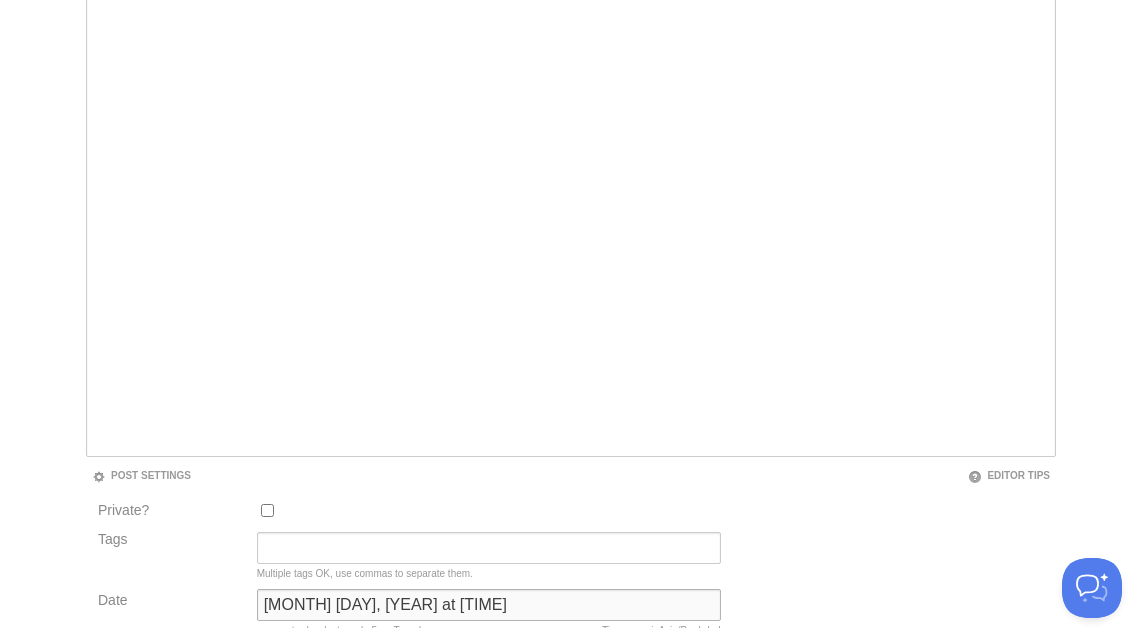 click on "[MONTH] [DAY], [YEAR] at [TIME]" at bounding box center [489, 605] 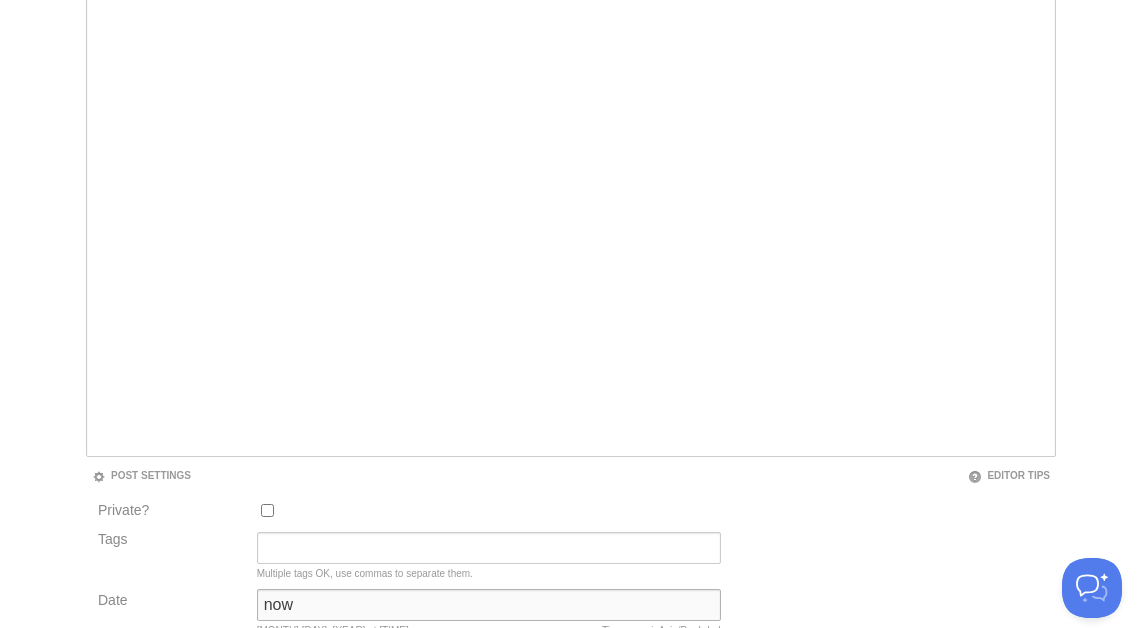 type on "now" 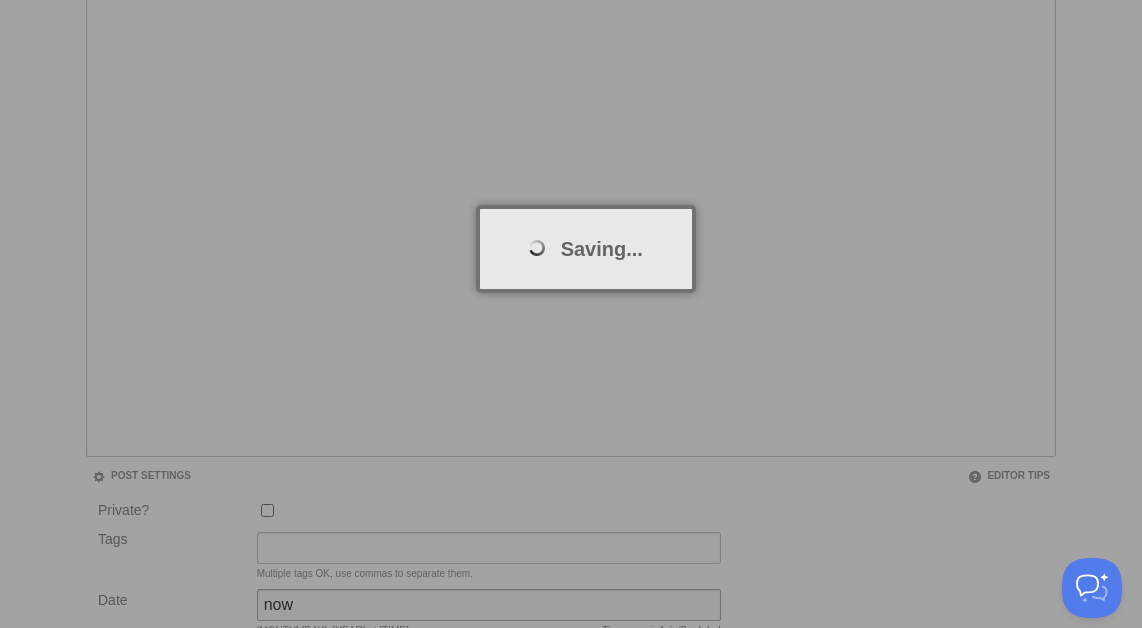 scroll, scrollTop: 104, scrollLeft: 0, axis: vertical 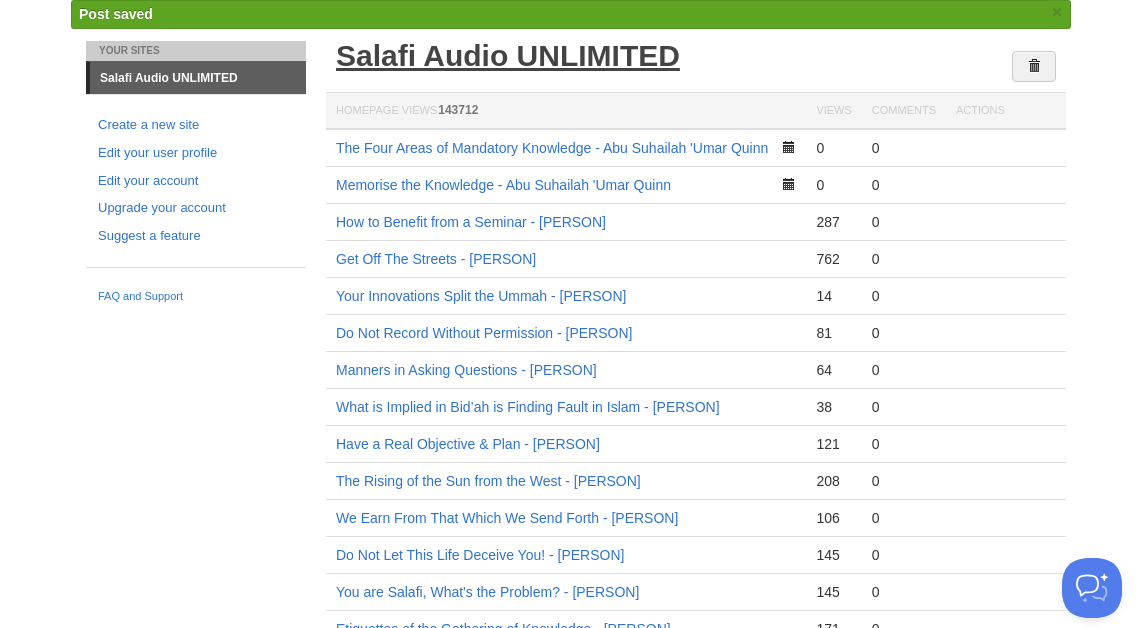 click on "Salafi Audio UNLIMITED" at bounding box center (508, 55) 